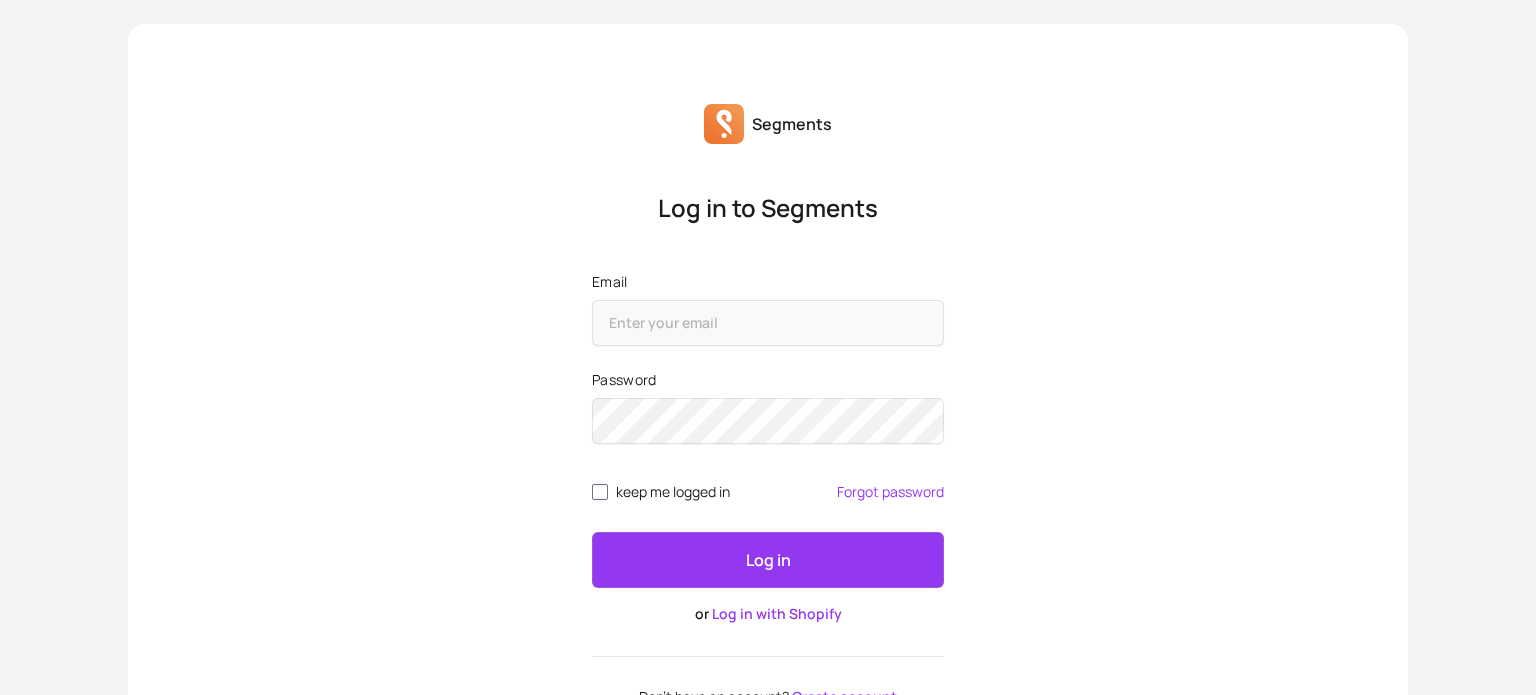 scroll, scrollTop: 0, scrollLeft: 0, axis: both 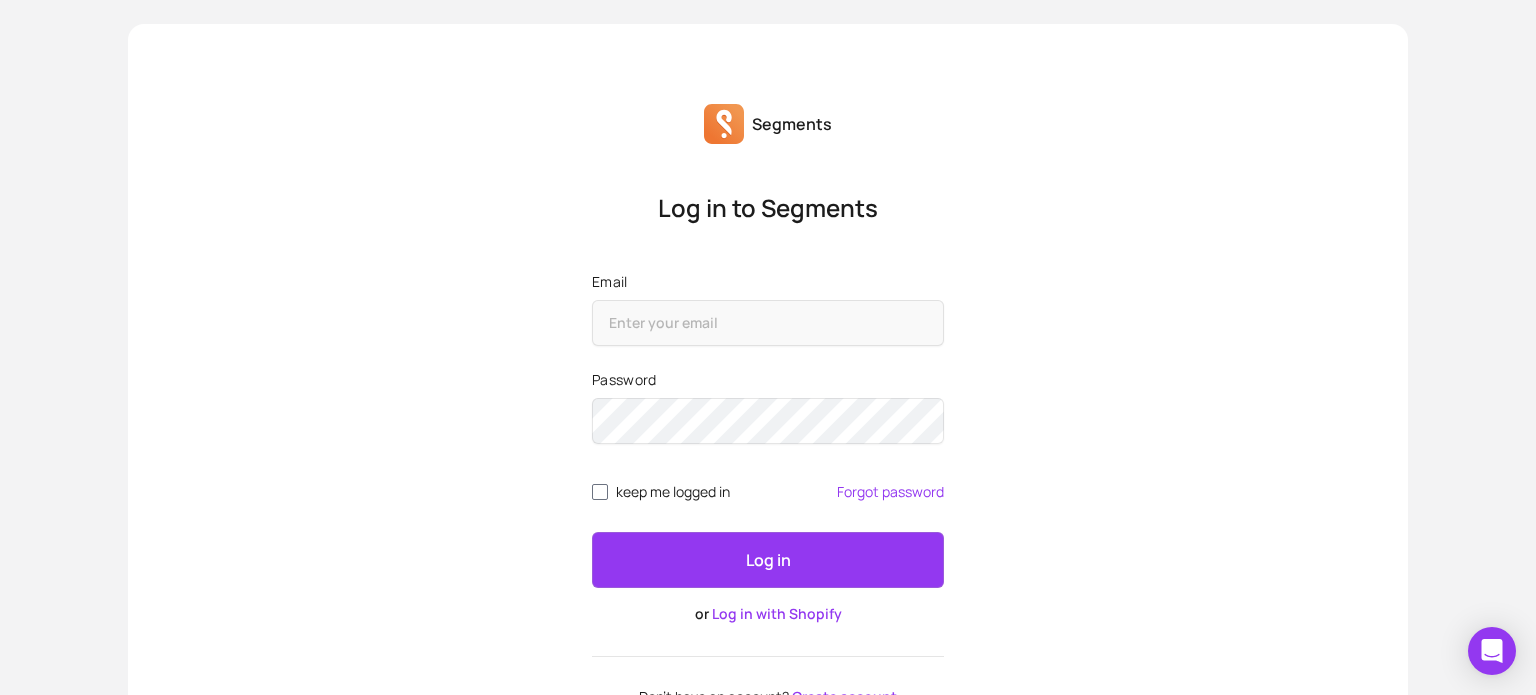 click on "Log in with Shopify" at bounding box center (777, 613) 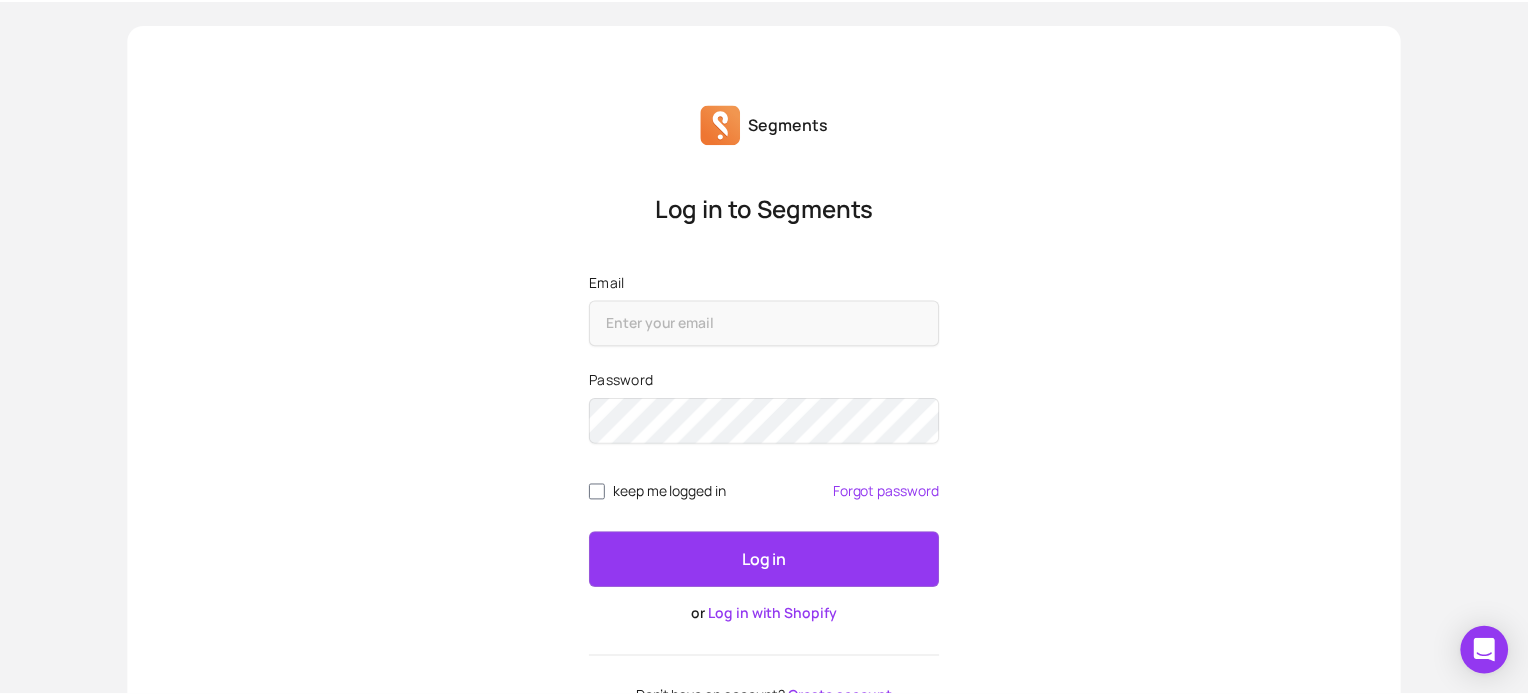 scroll, scrollTop: 112, scrollLeft: 0, axis: vertical 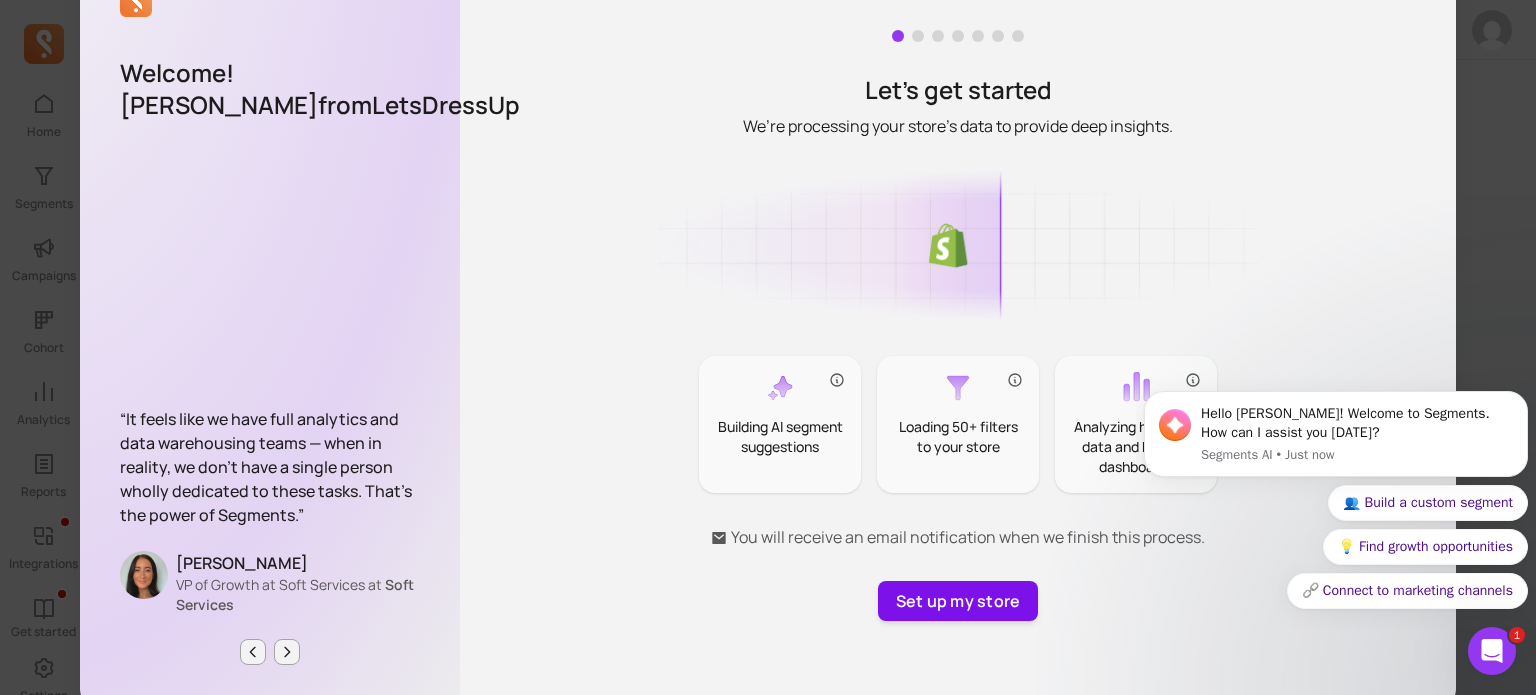 click on "Set up my store" at bounding box center [958, 601] 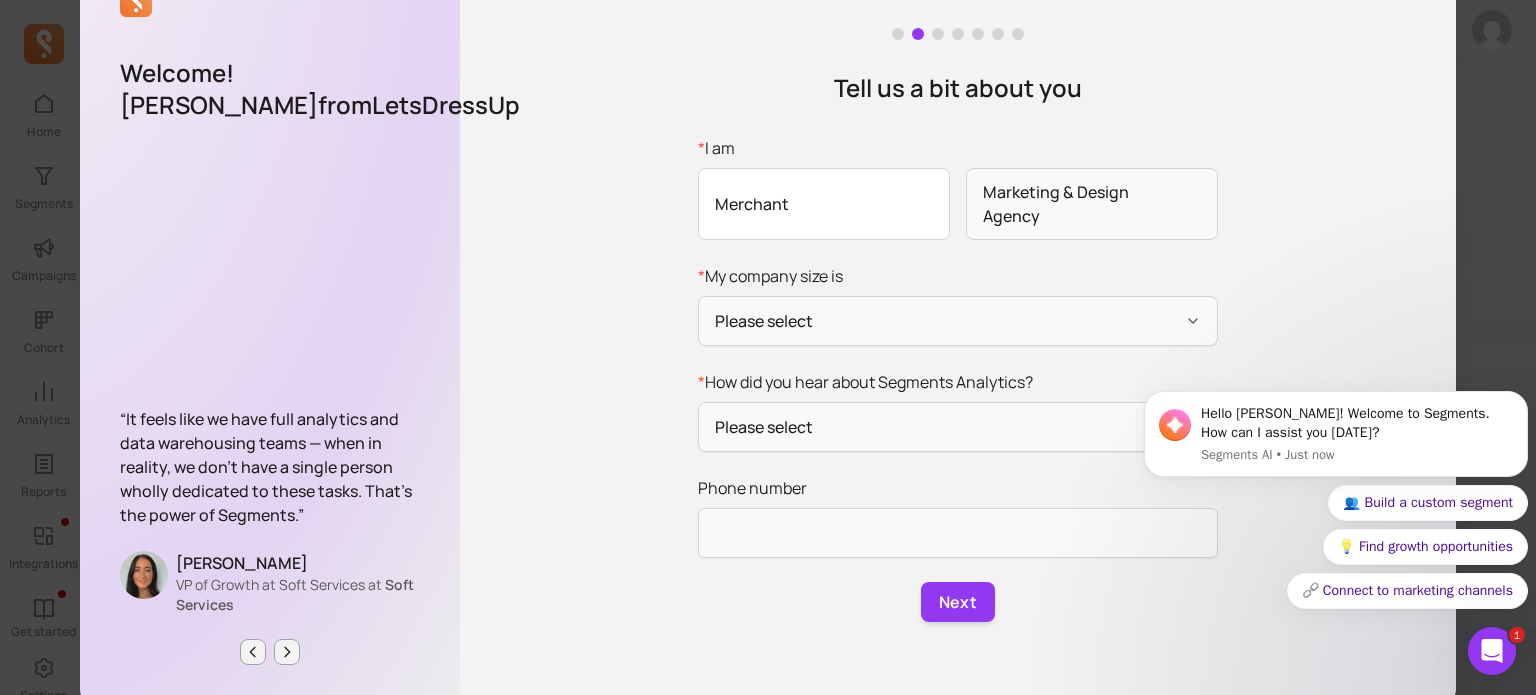 click on "Merchant" at bounding box center [824, 204] 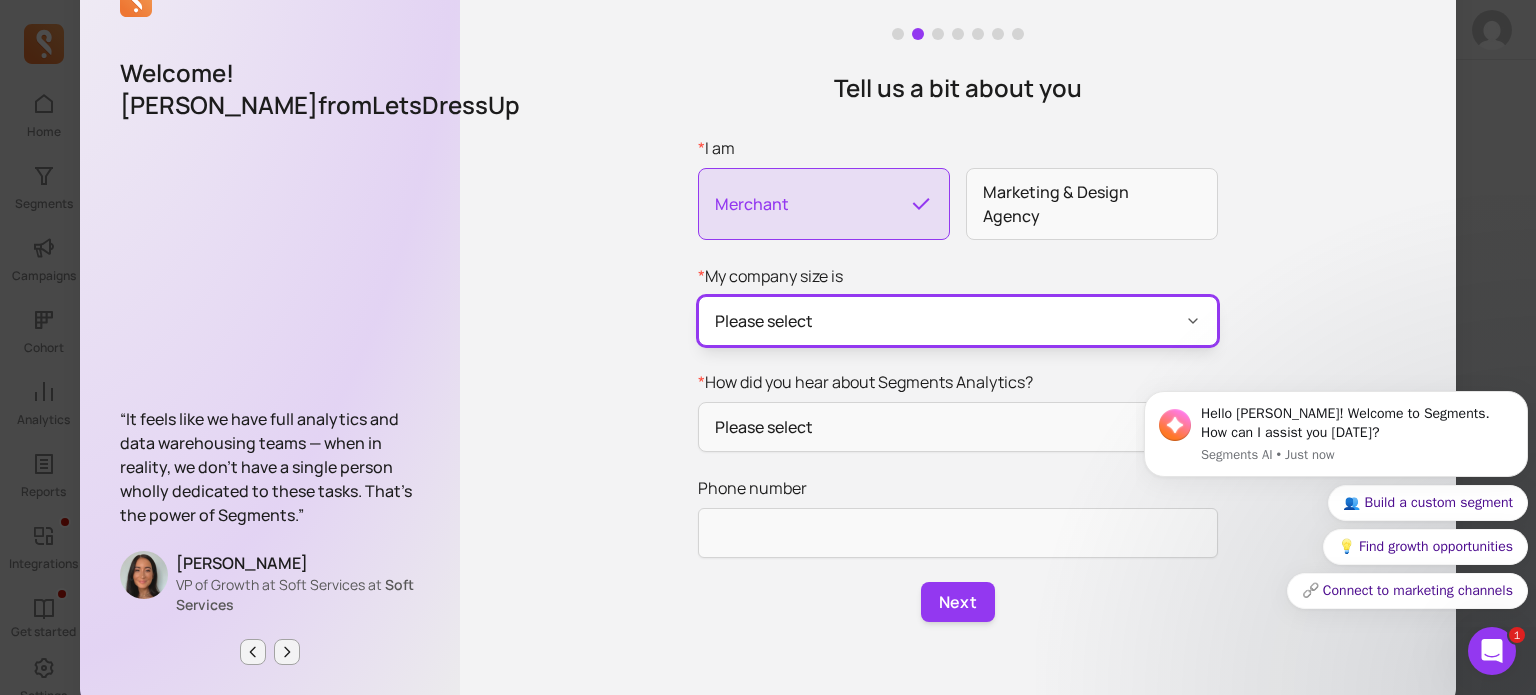click on "Please select" at bounding box center [958, 321] 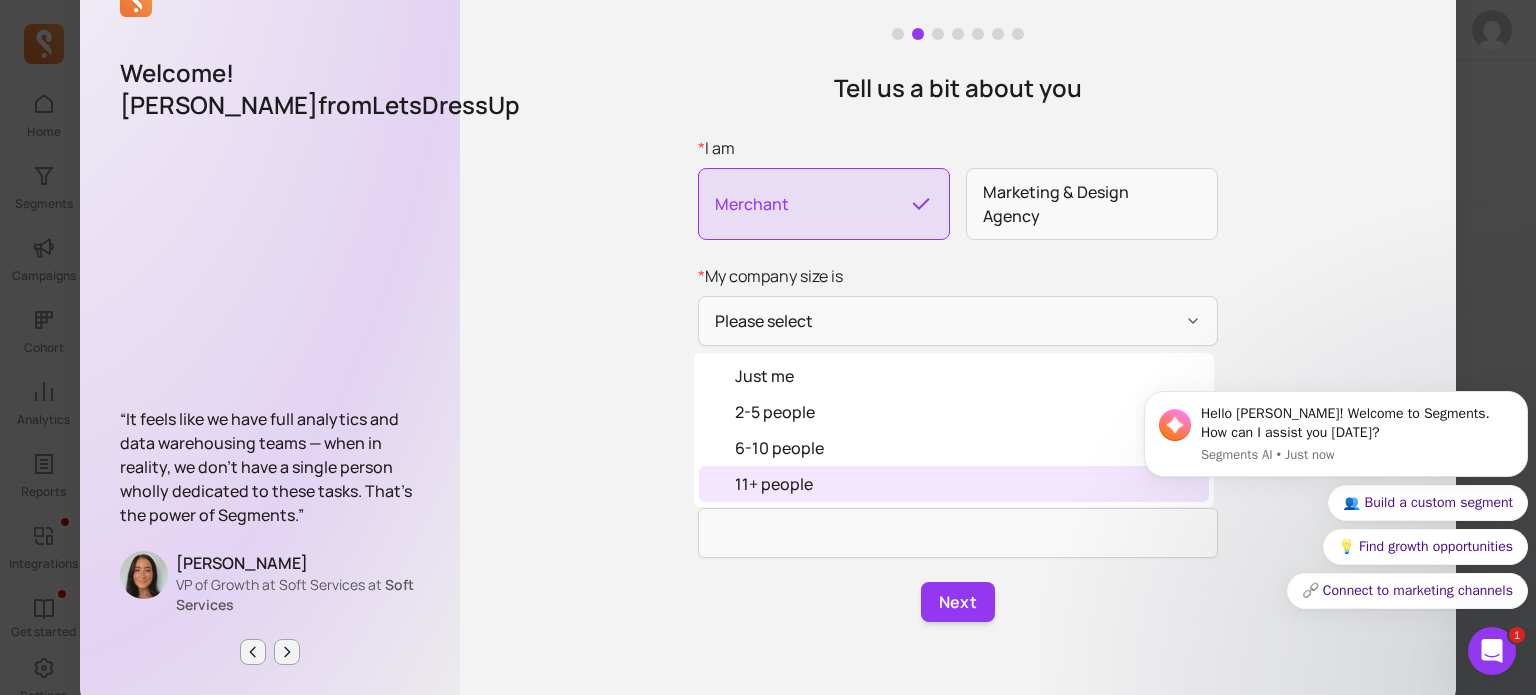 click on "11+ people" at bounding box center (774, 484) 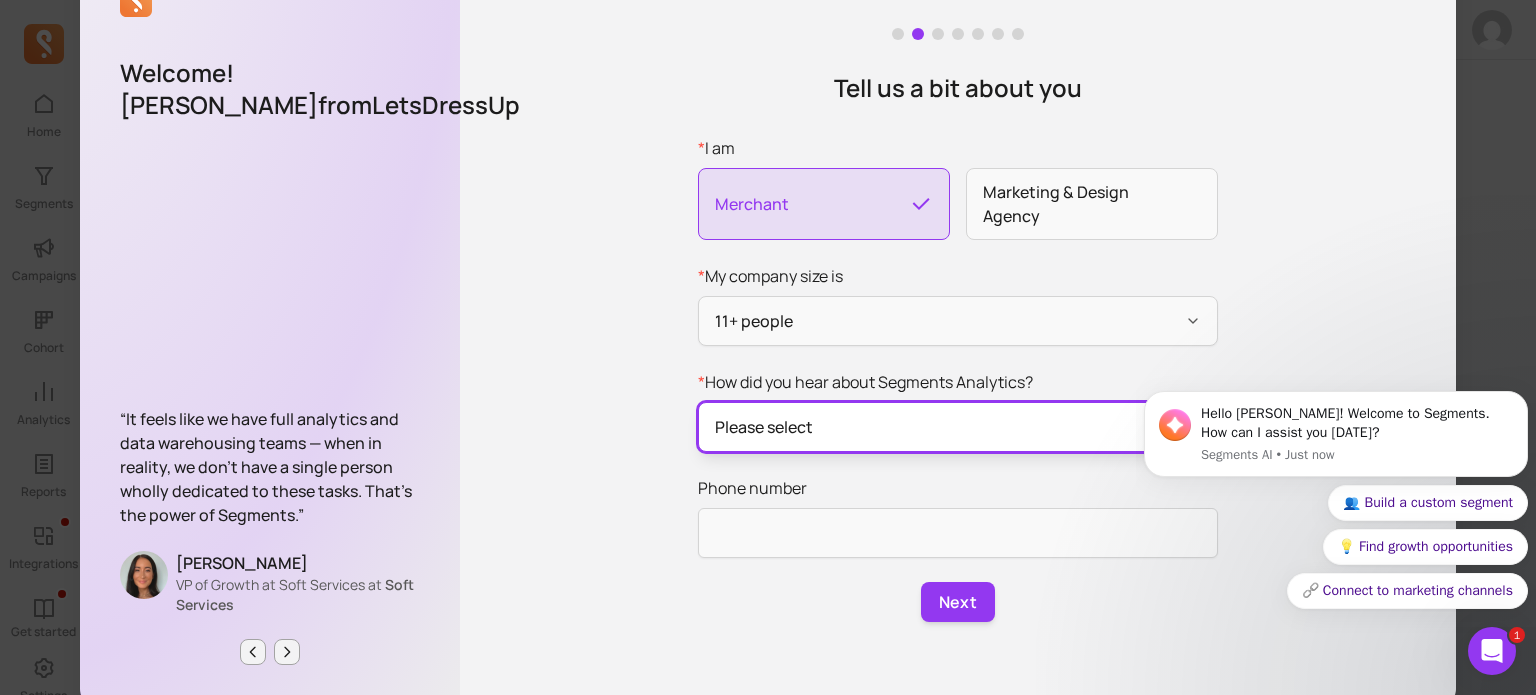 click on "Please select" at bounding box center [958, 427] 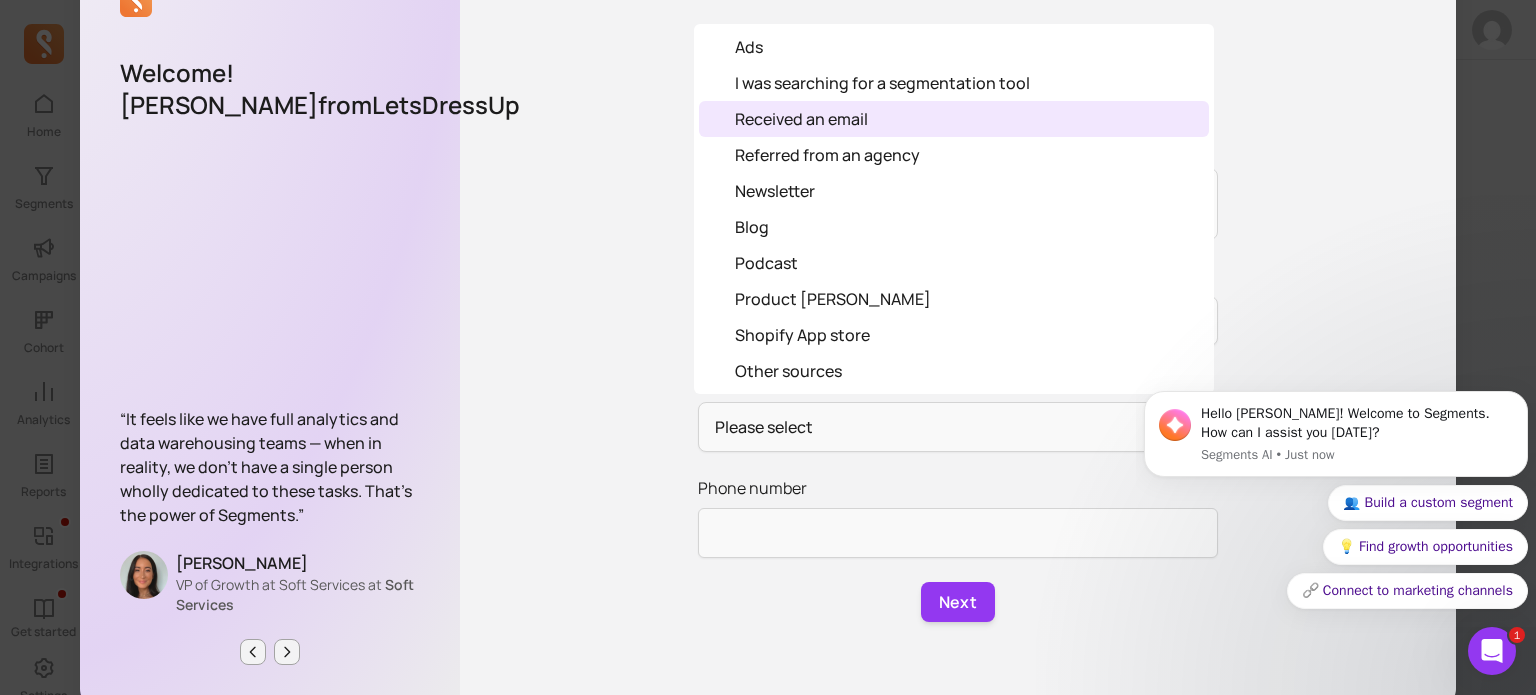 click on "Received an email" at bounding box center (801, 119) 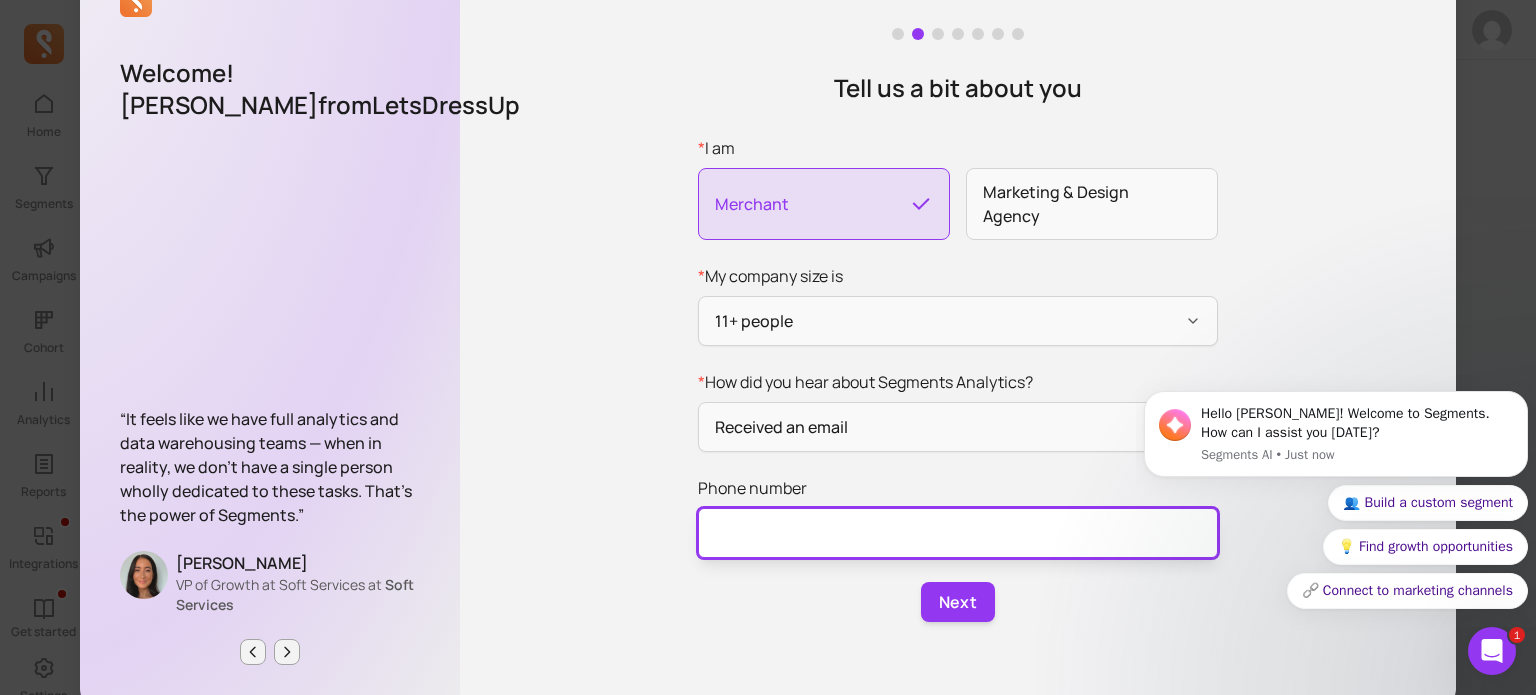 click on "Phone number" at bounding box center (958, 533) 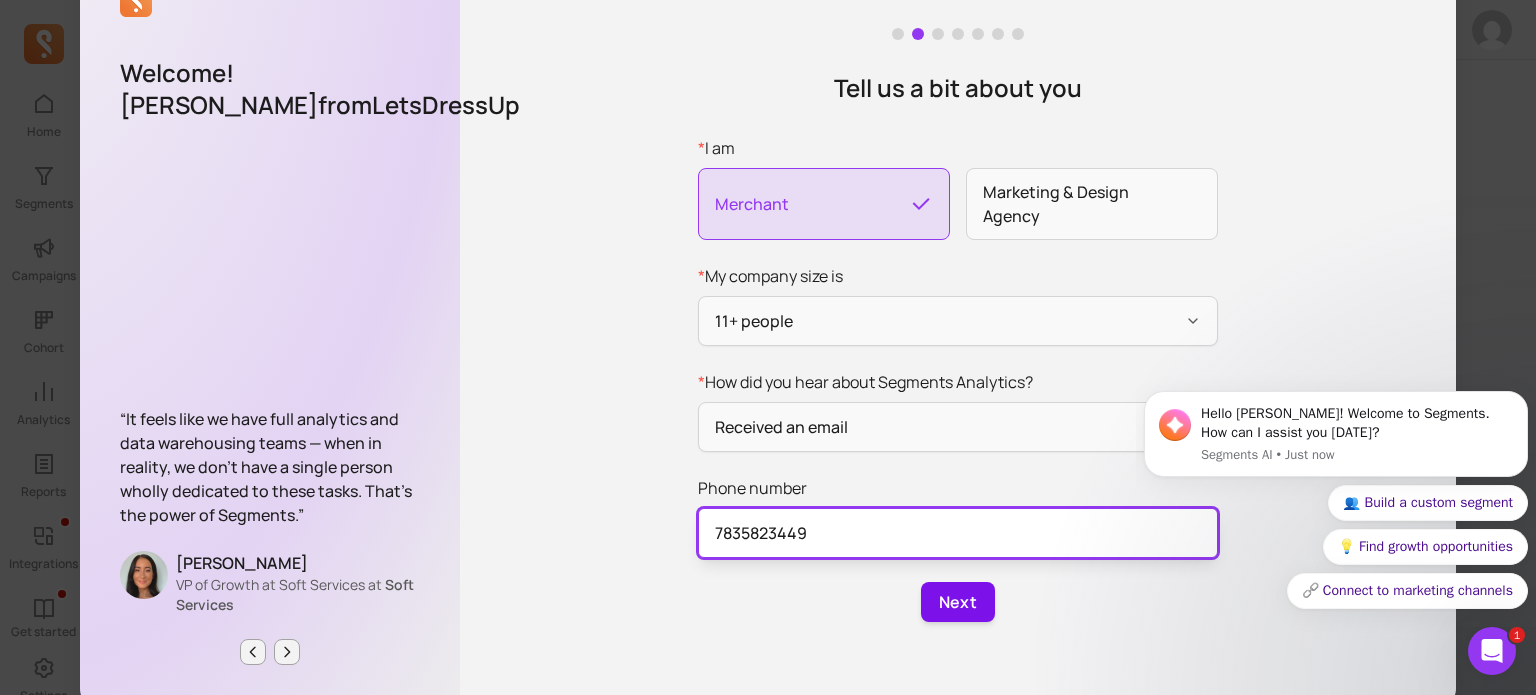 type on "7835823449" 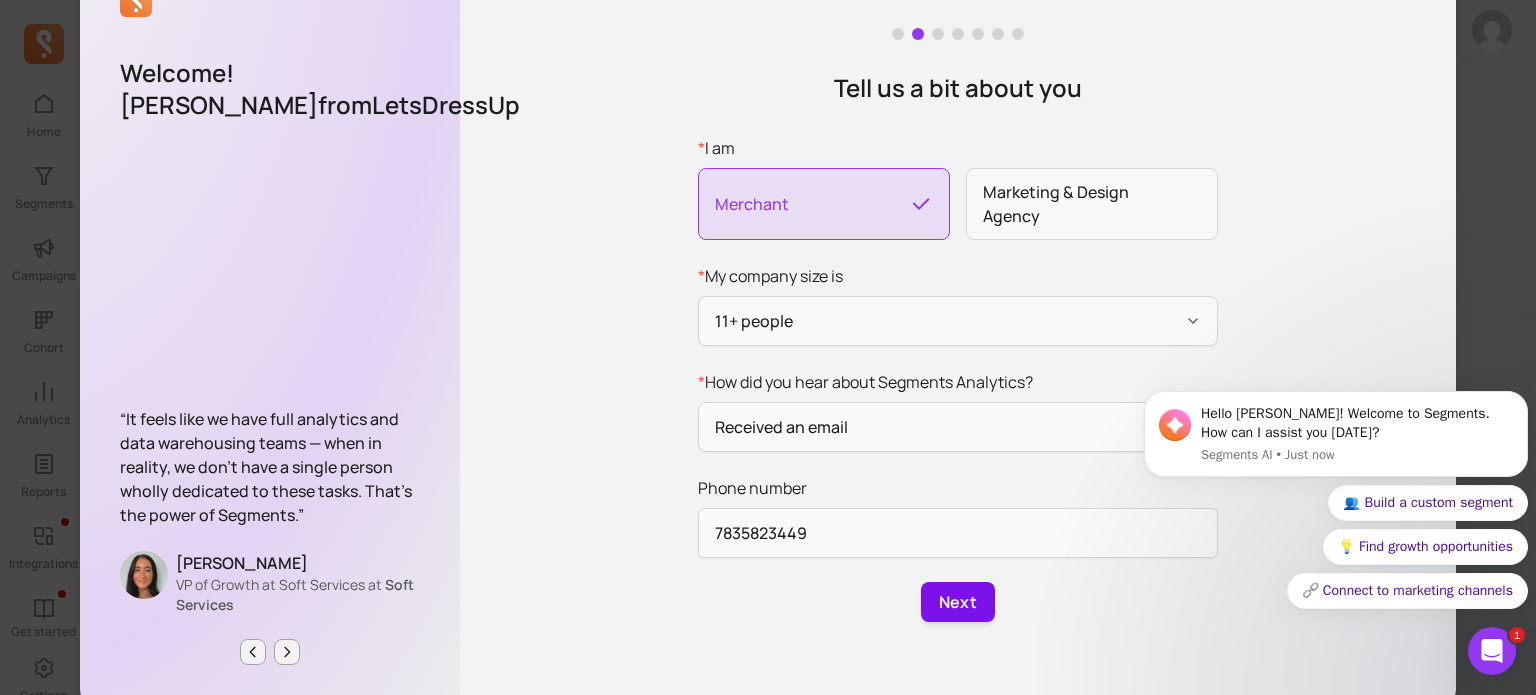 click on "Next" at bounding box center [958, 602] 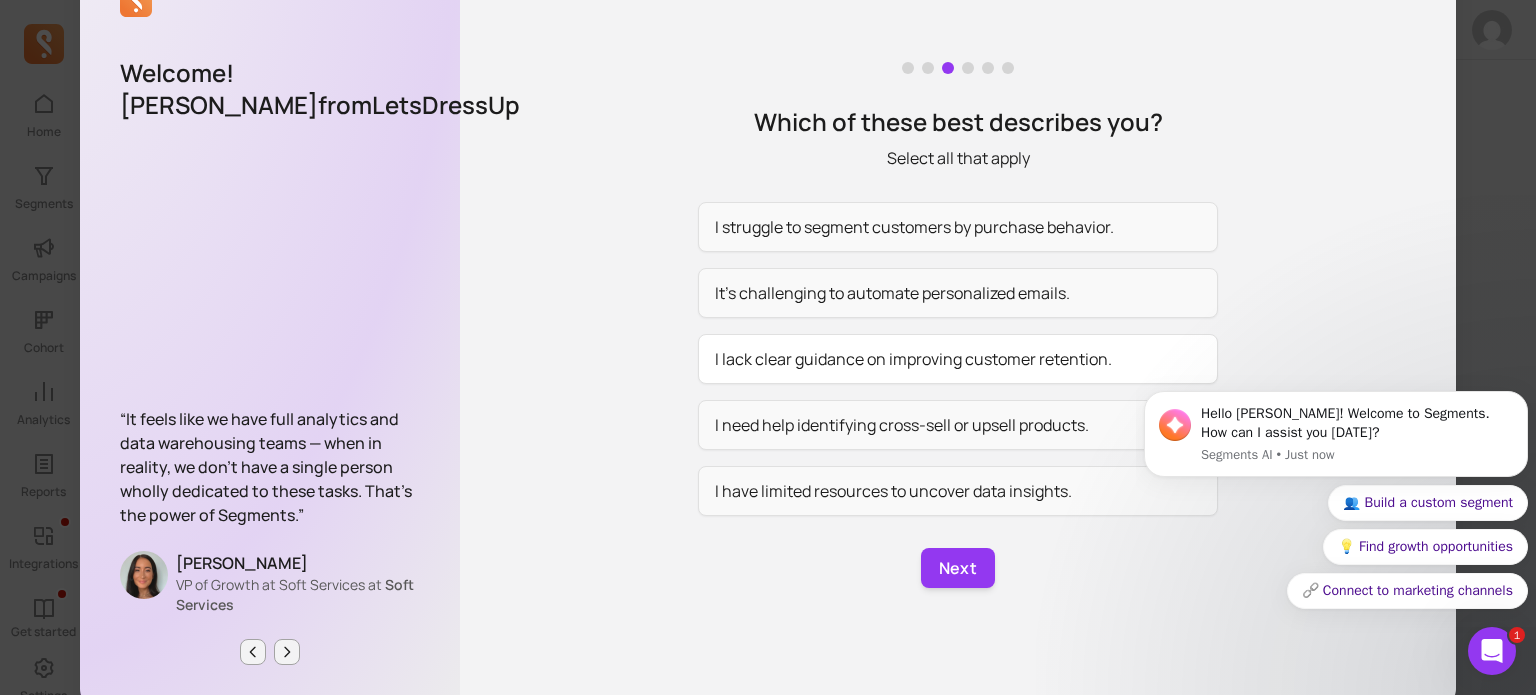 click on "I lack clear guidance on improving customer retention." at bounding box center [958, 359] 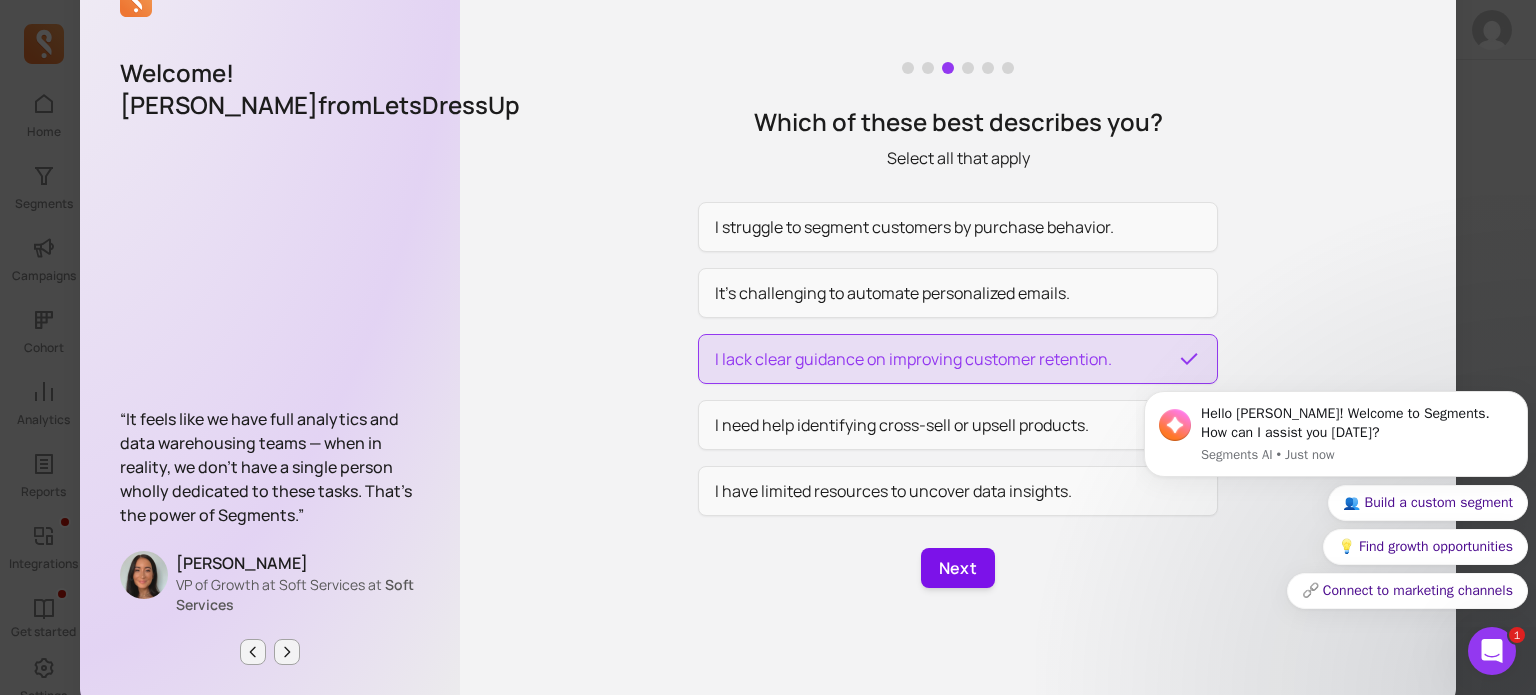click on "Next" at bounding box center (958, 568) 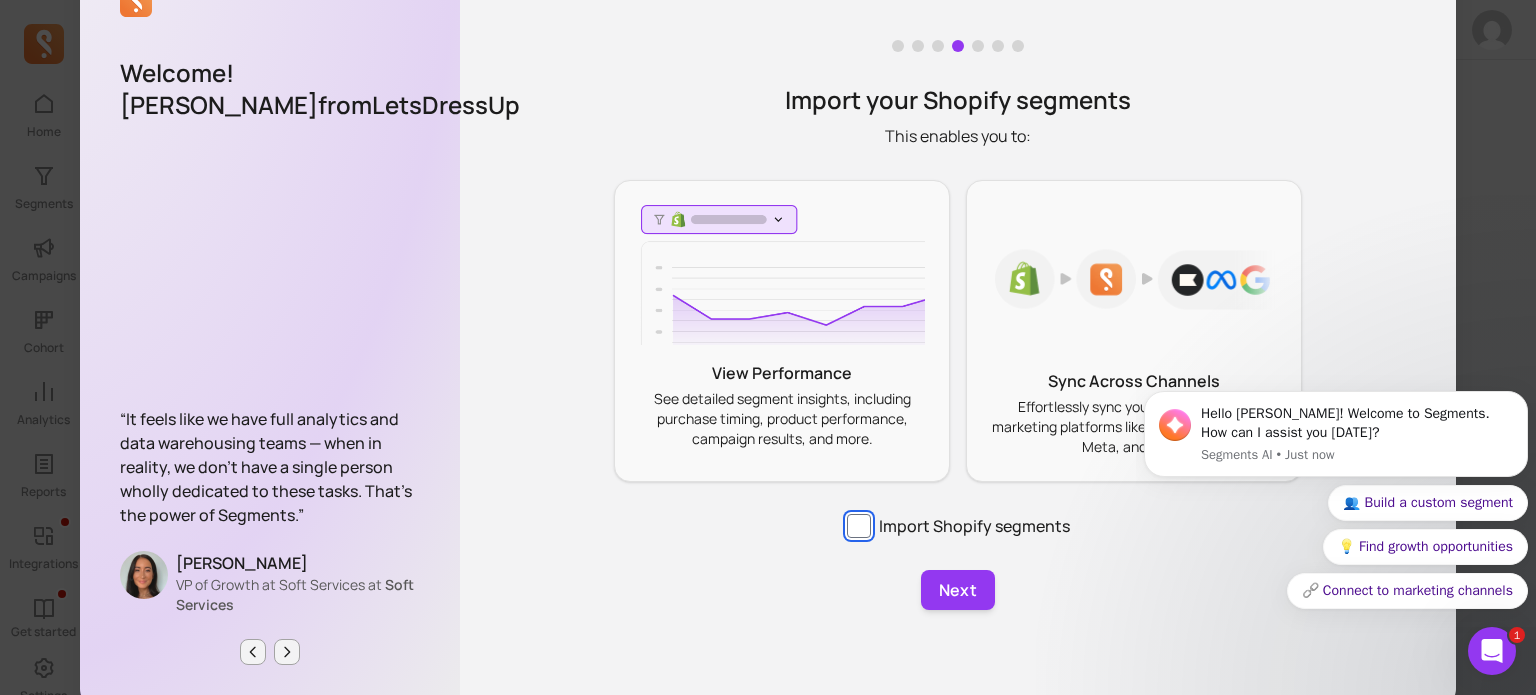 click on "Import Shopify segments" at bounding box center [859, 526] 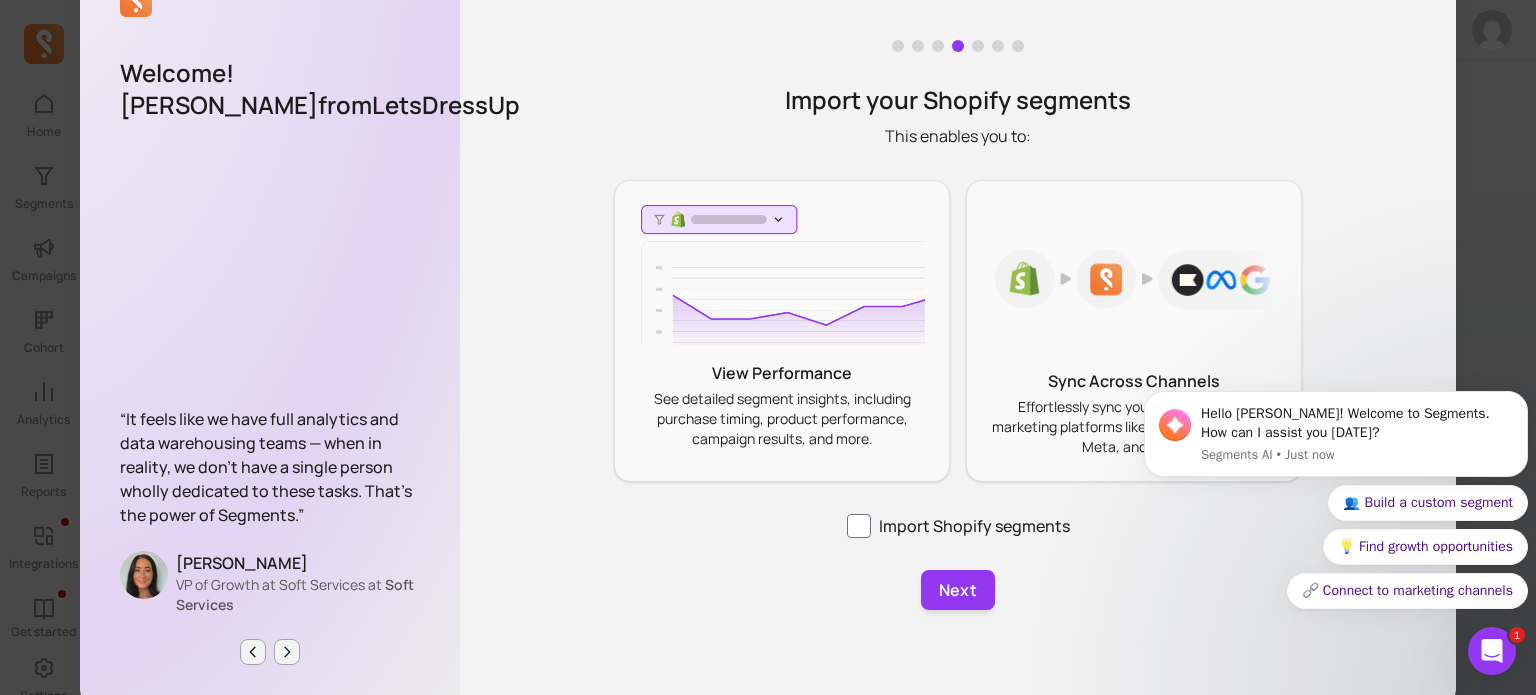click on "Import your Shopify segments This enables you to: View Performance See detailed segment insights, including purchase timing, product performance, campaign results, and more. Sync Across Channels Effortlessly sync your segments with marketing platforms like Klaviyo, Google Ads, Meta, and more. Import Shopify segments Next" at bounding box center [958, 325] 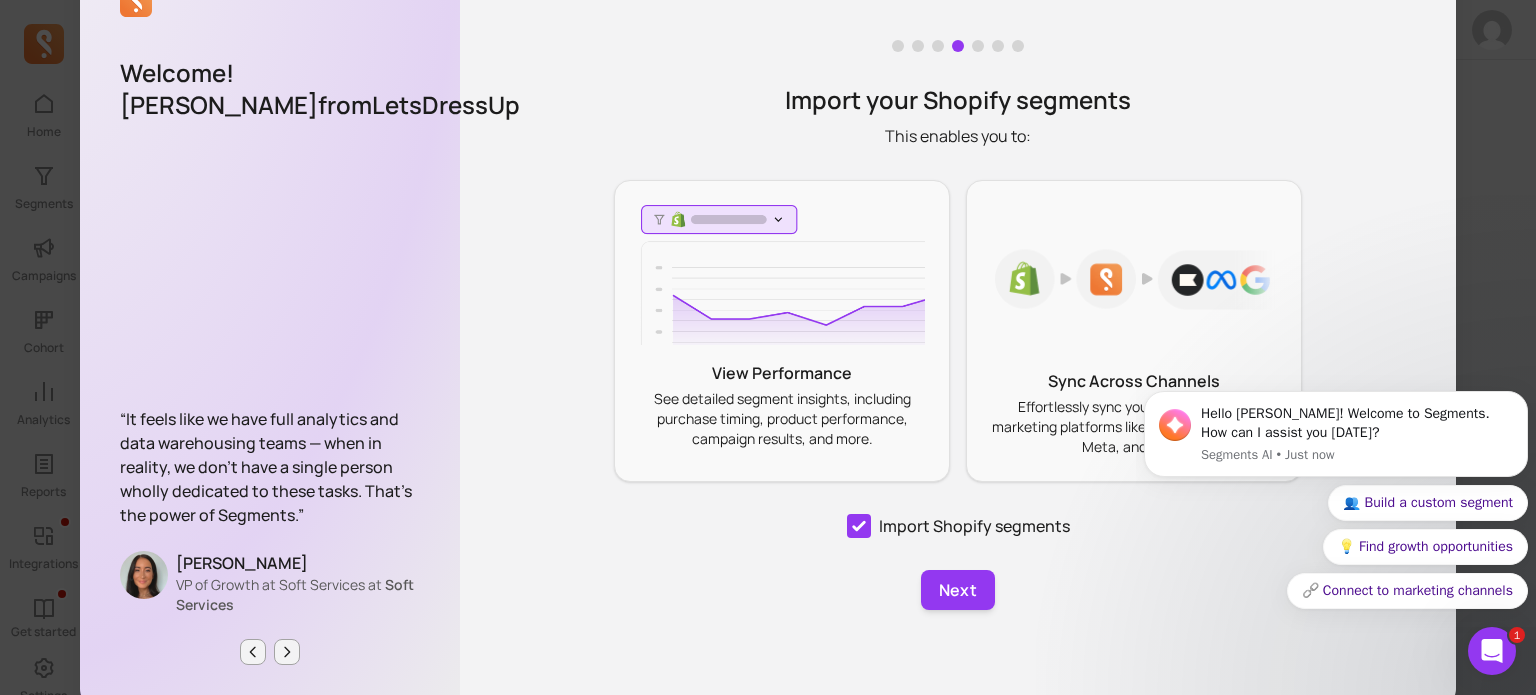 checkbox on "true" 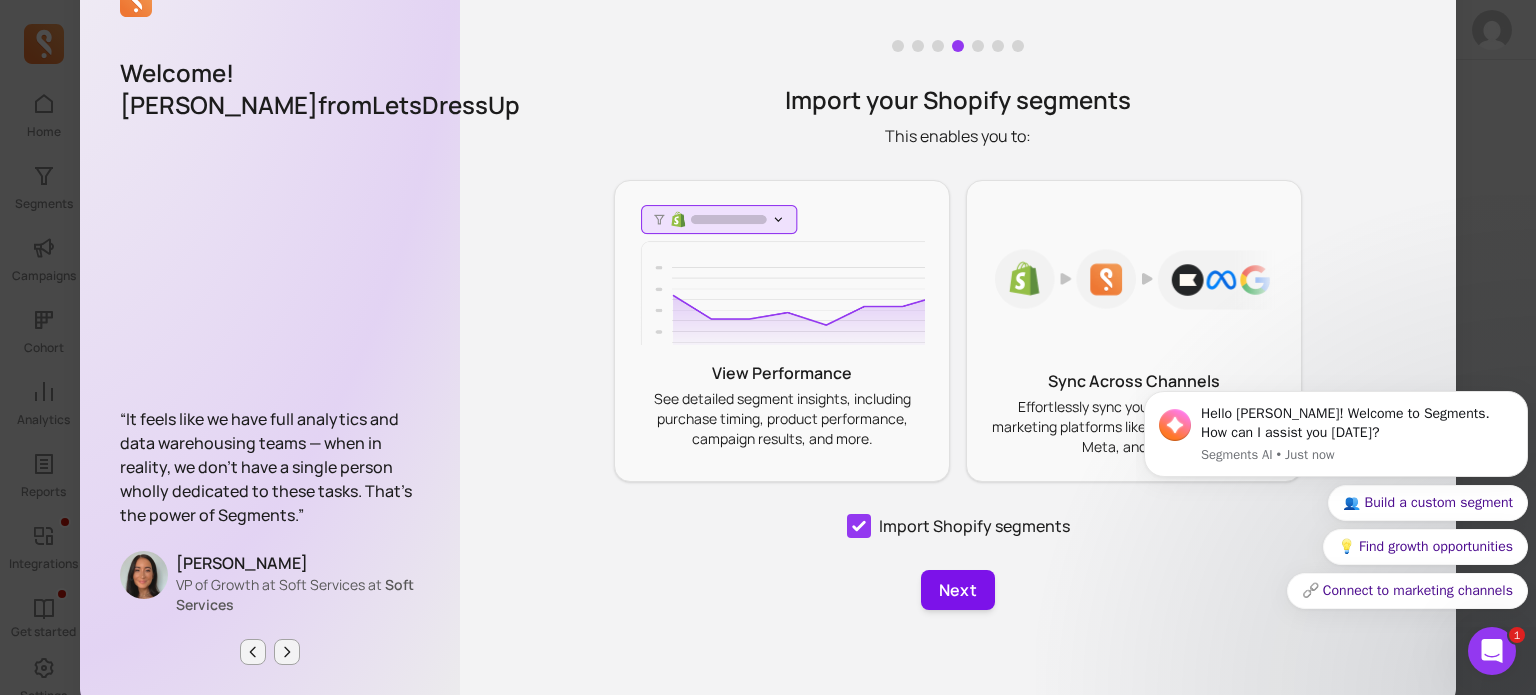 click on "Next" at bounding box center [958, 590] 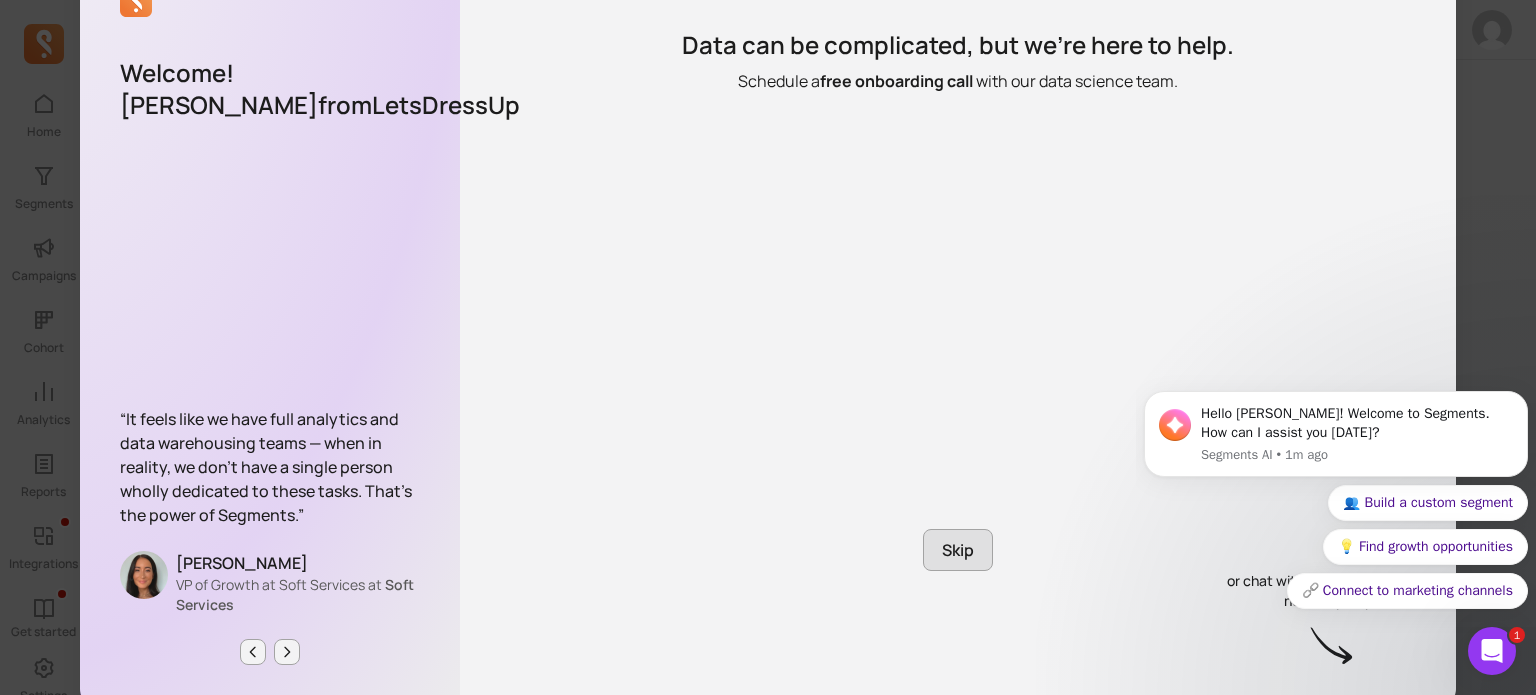 click on "Skip" at bounding box center (958, 550) 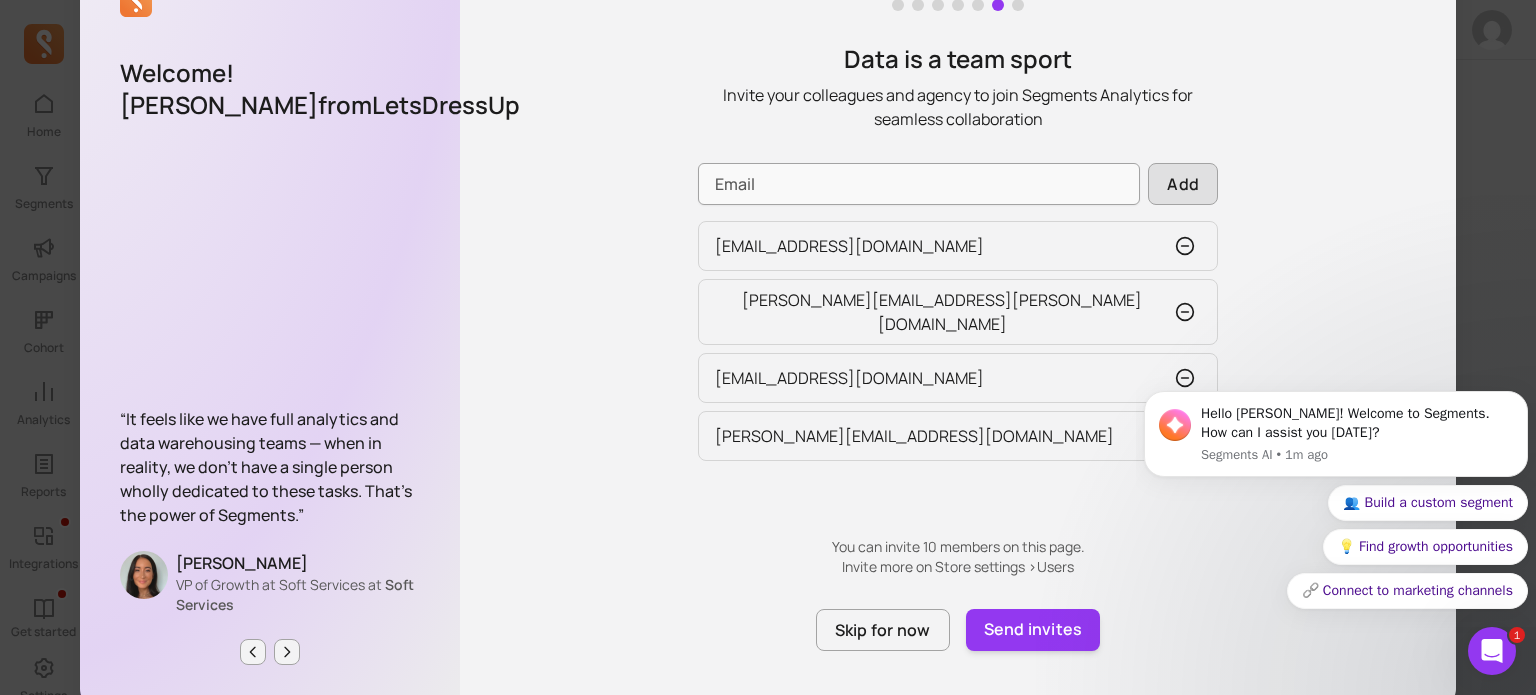 click on "Add" at bounding box center (1183, 184) 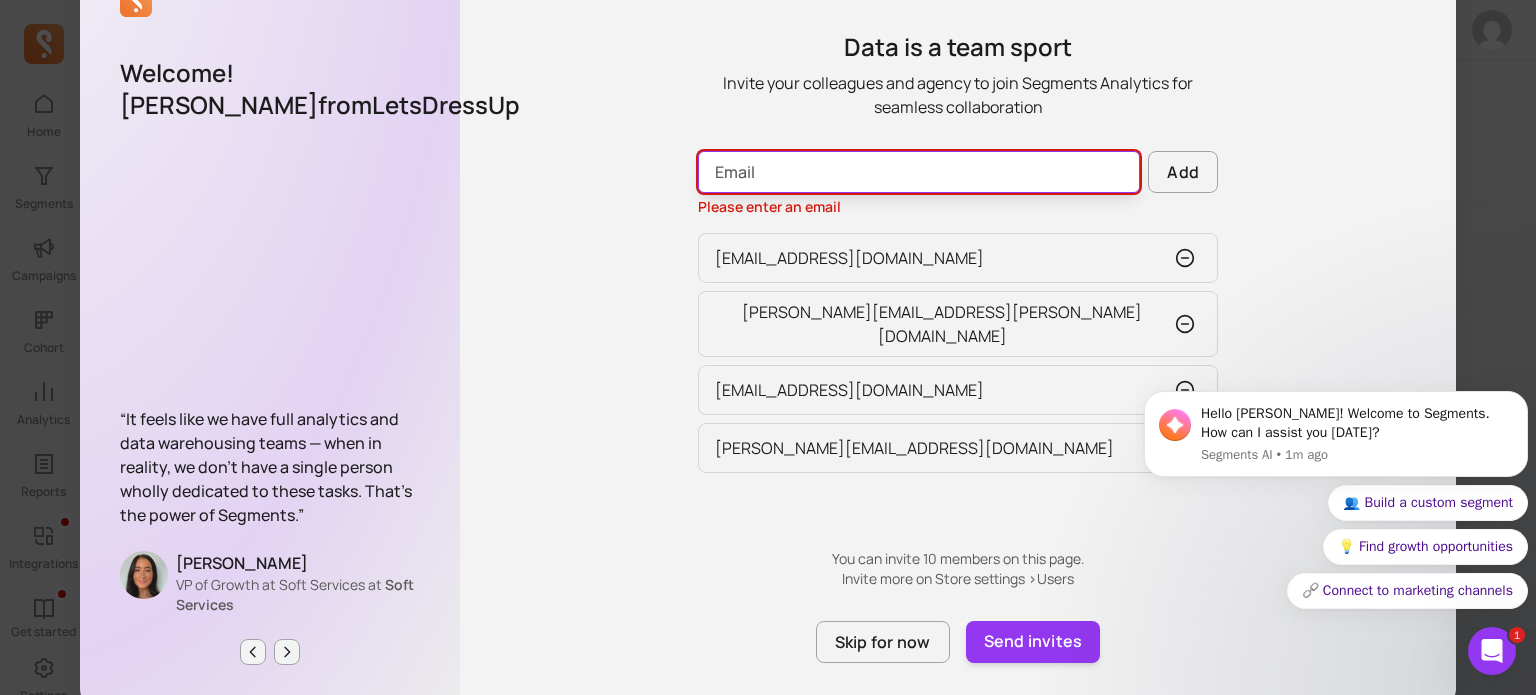 click at bounding box center [919, 172] 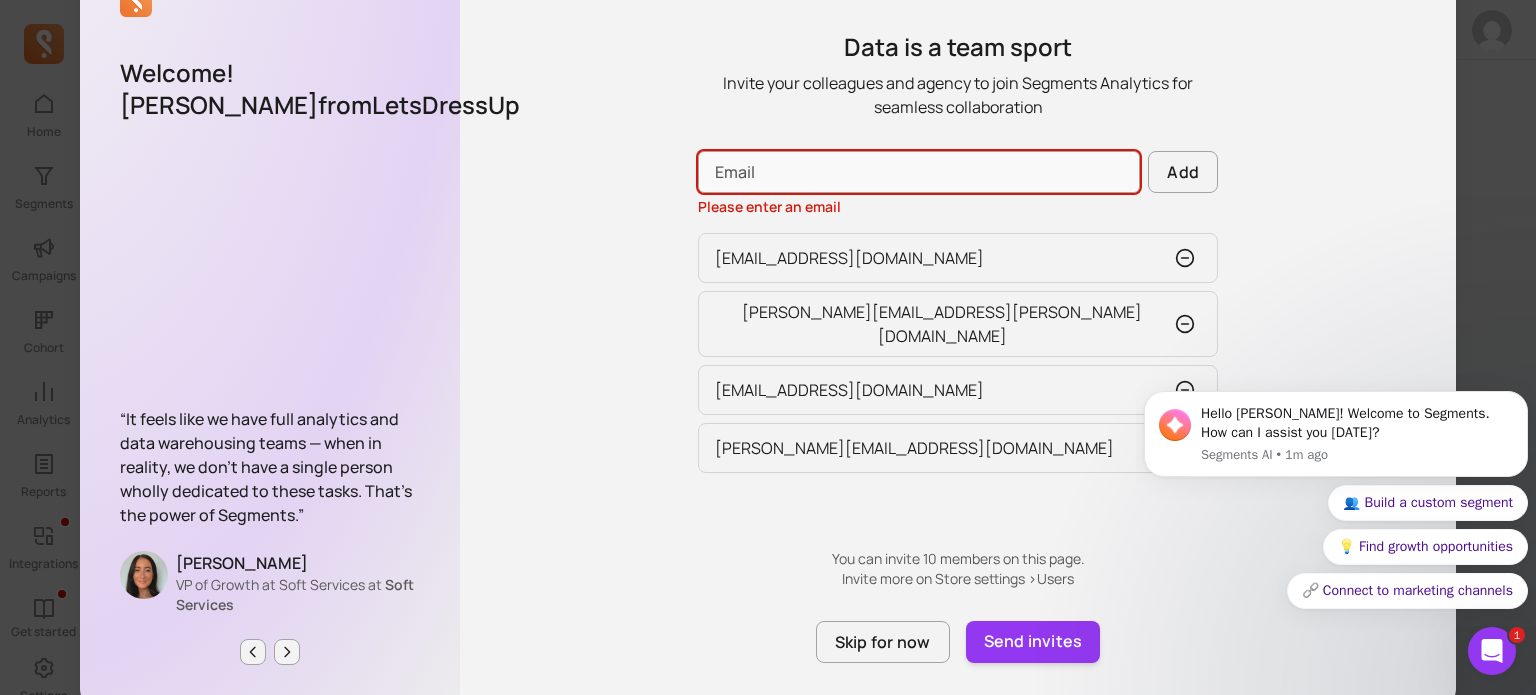 click on "Data is a team sport Invite your colleagues and agency to join Segments Analytics for seamless collaboration Add Please enter an email [EMAIL_ADDRESS][DOMAIN_NAME] [PERSON_NAME][DOMAIN_NAME][EMAIL_ADDRESS][PERSON_NAME][DOMAIN_NAME] [DOMAIN_NAME][EMAIL_ADDRESS][DOMAIN_NAME] [DOMAIN_NAME][EMAIL_ADDRESS][DOMAIN_NAME] You can invite 10 members on this page. Invite more on Store settings   >  Users Skip for now Send invites" at bounding box center [958, 325] 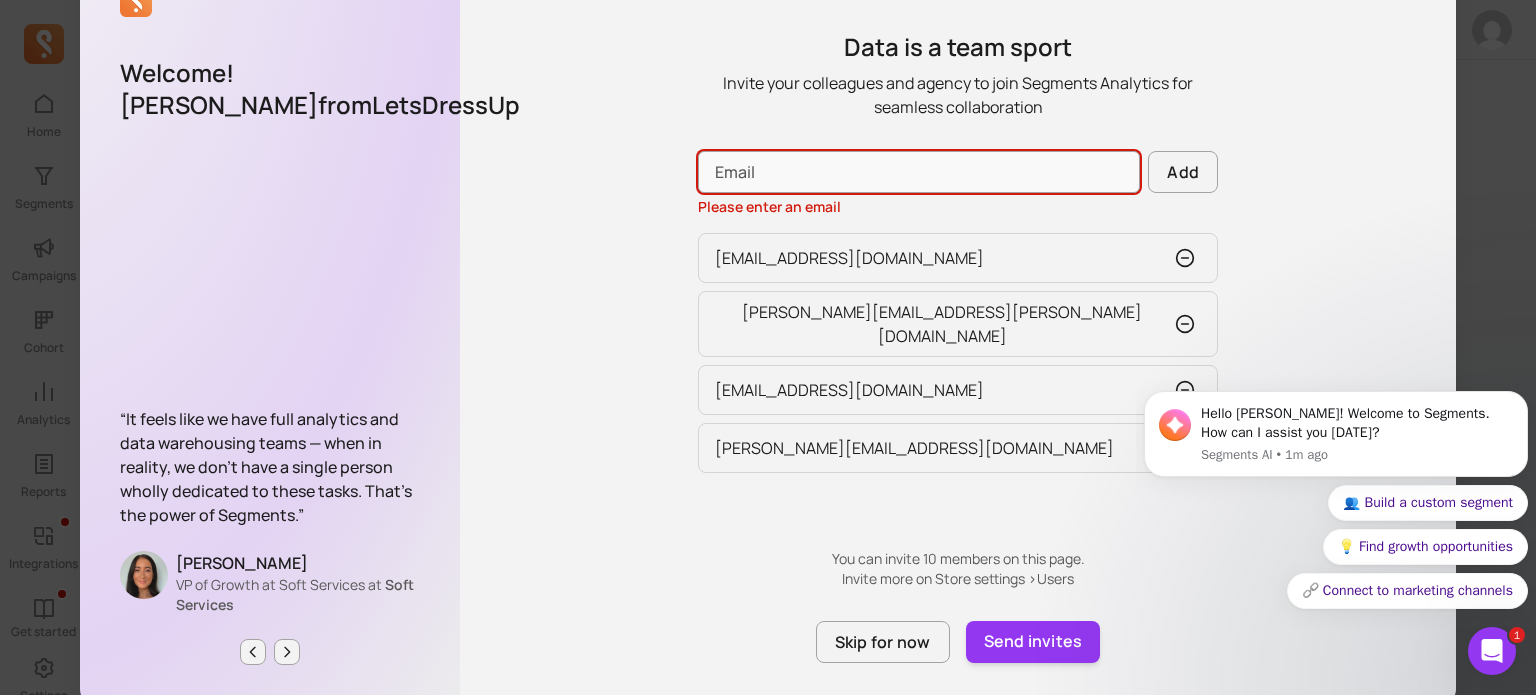 click on "Hello [PERSON_NAME]! Welcome to Segments. How can I assist you [DATE]? Segments AI • 1m ago 👥 Build a custom segment 💡 Find growth opportunities 🔗 Connect to marketing channels" at bounding box center [1336, 440] 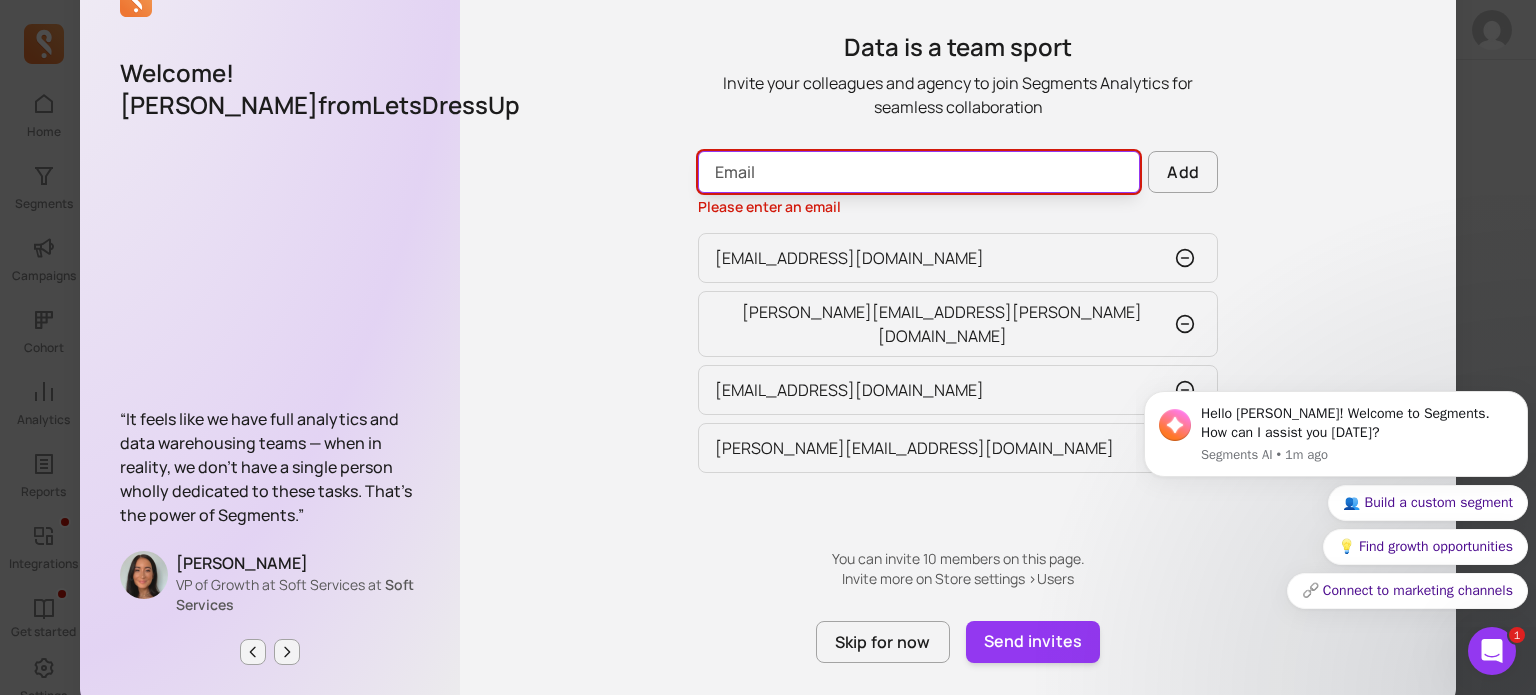 click at bounding box center [919, 172] 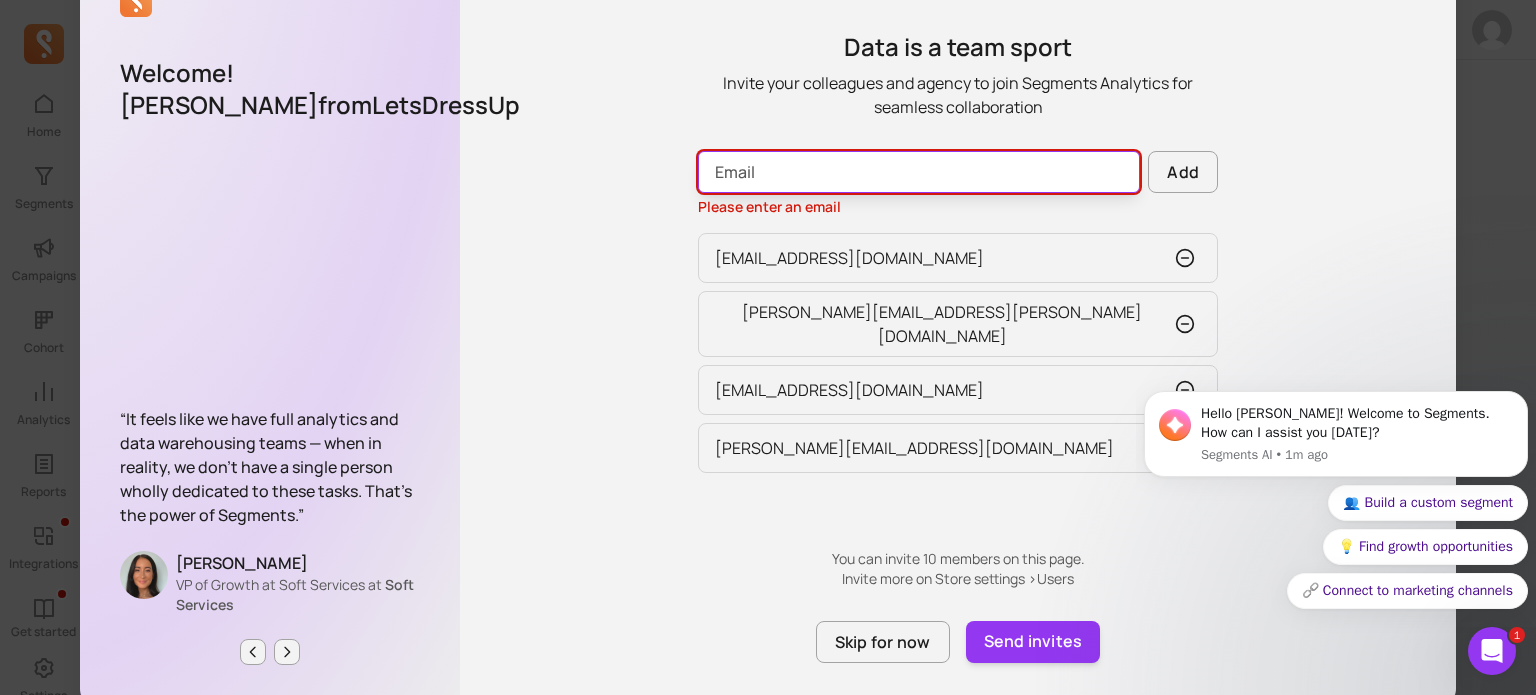 type on "[PERSON_NAME][EMAIL_ADDRESS][DOMAIN_NAME]" 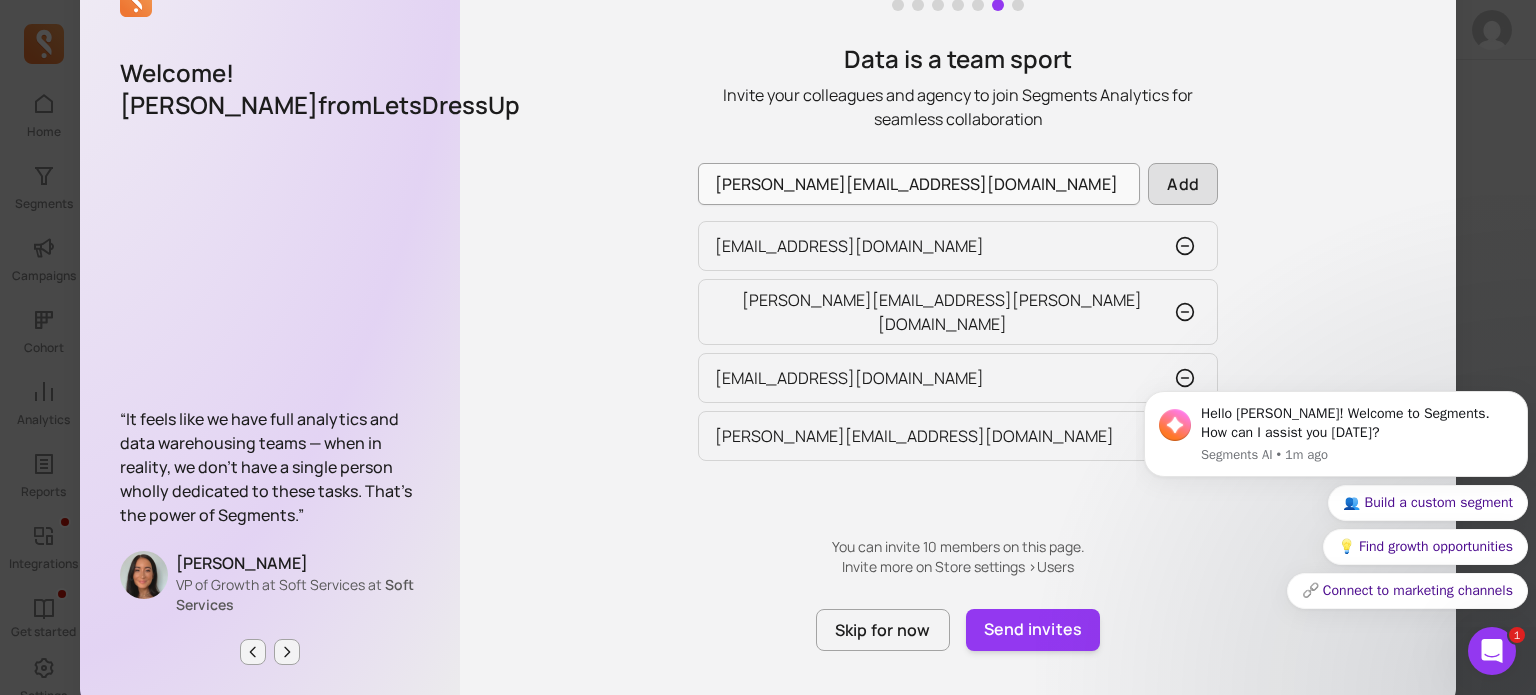 click on "Add" at bounding box center (1183, 184) 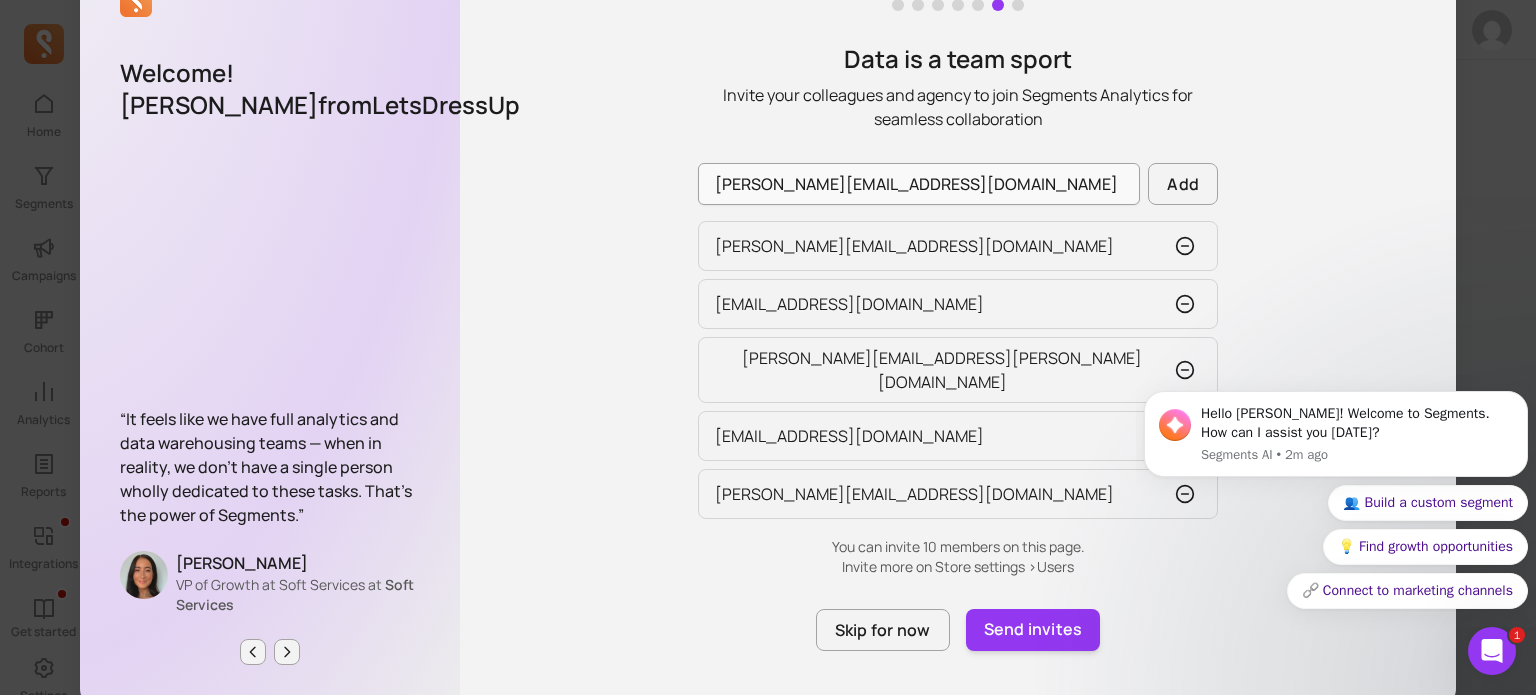 click on "Hello [PERSON_NAME]! Welcome to Segments. How can I assist you [DATE]? Segments AI • 2m ago 👥 Build a custom segment 💡 Find growth opportunities 🔗 Connect to marketing channels" at bounding box center (1336, 440) 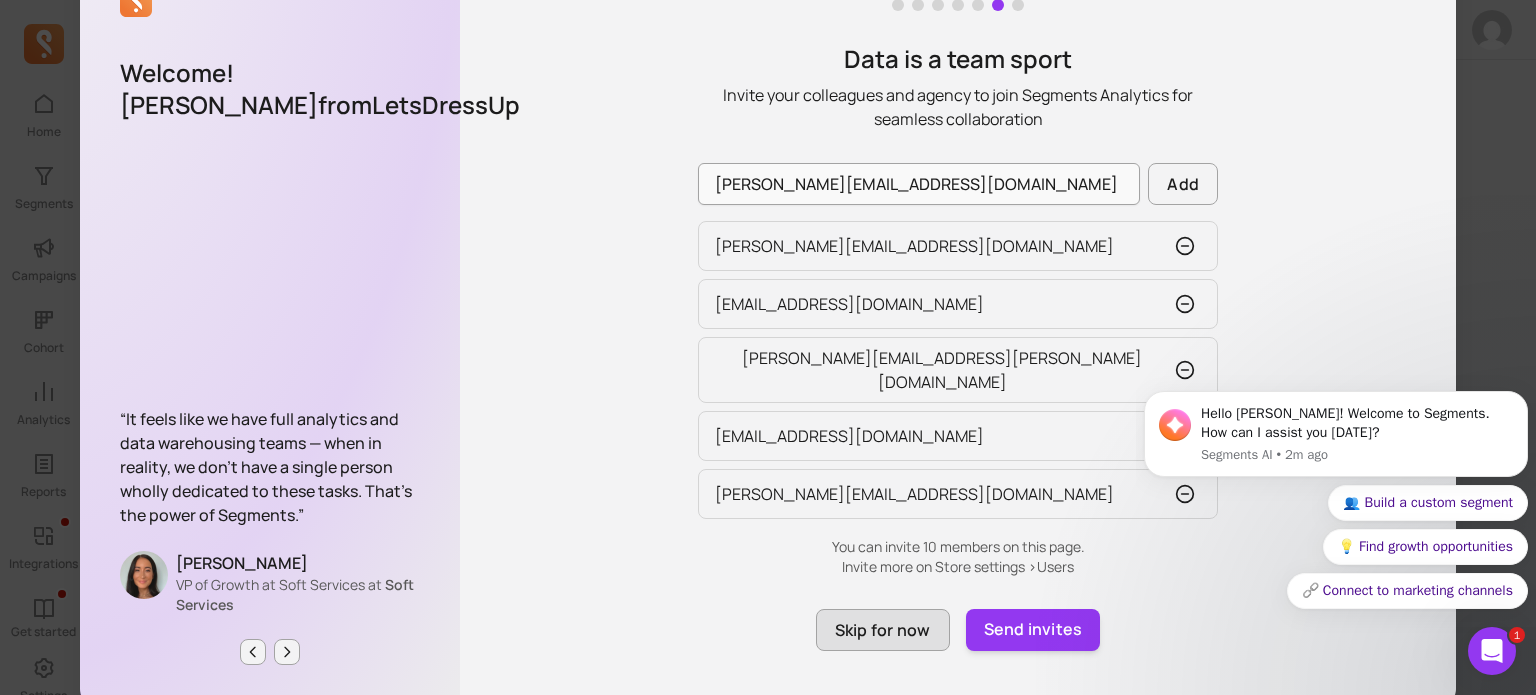 click on "Skip for now" at bounding box center (883, 630) 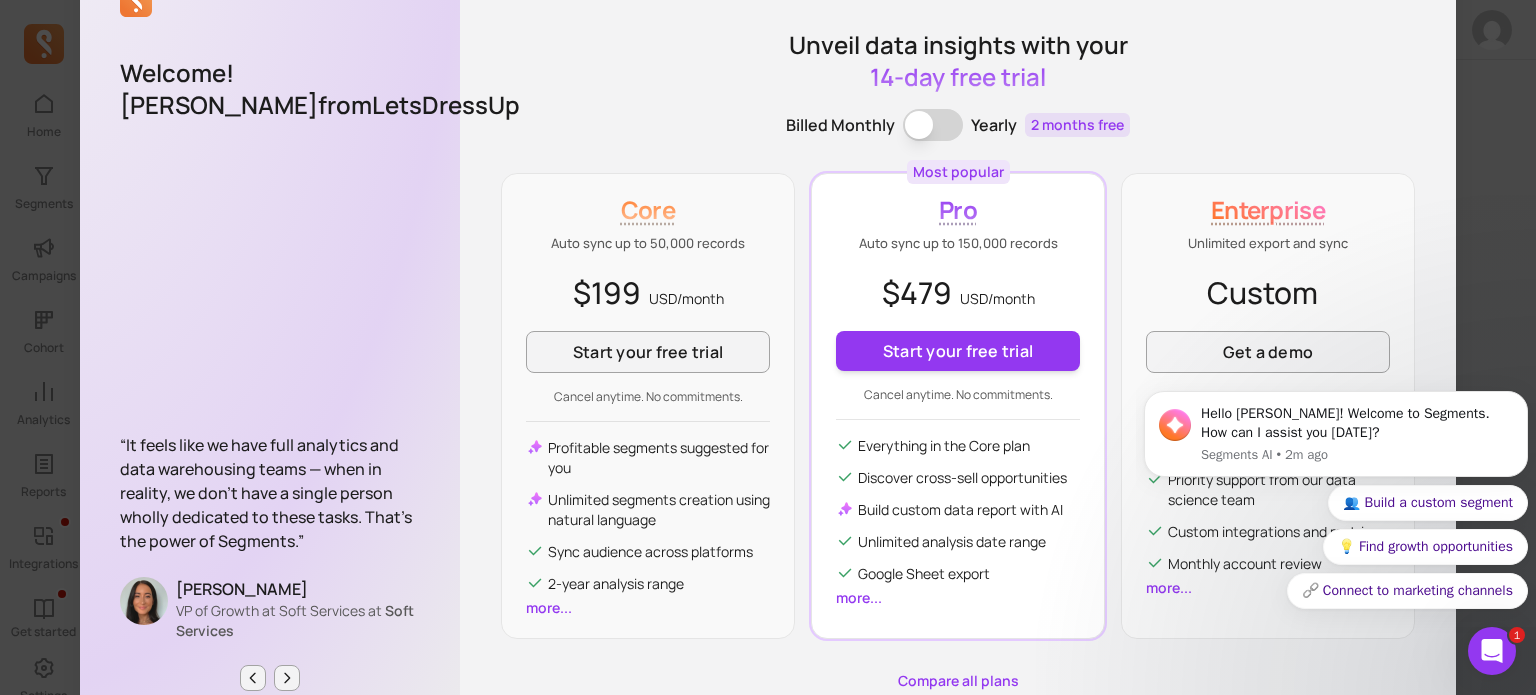 scroll, scrollTop: 121, scrollLeft: 0, axis: vertical 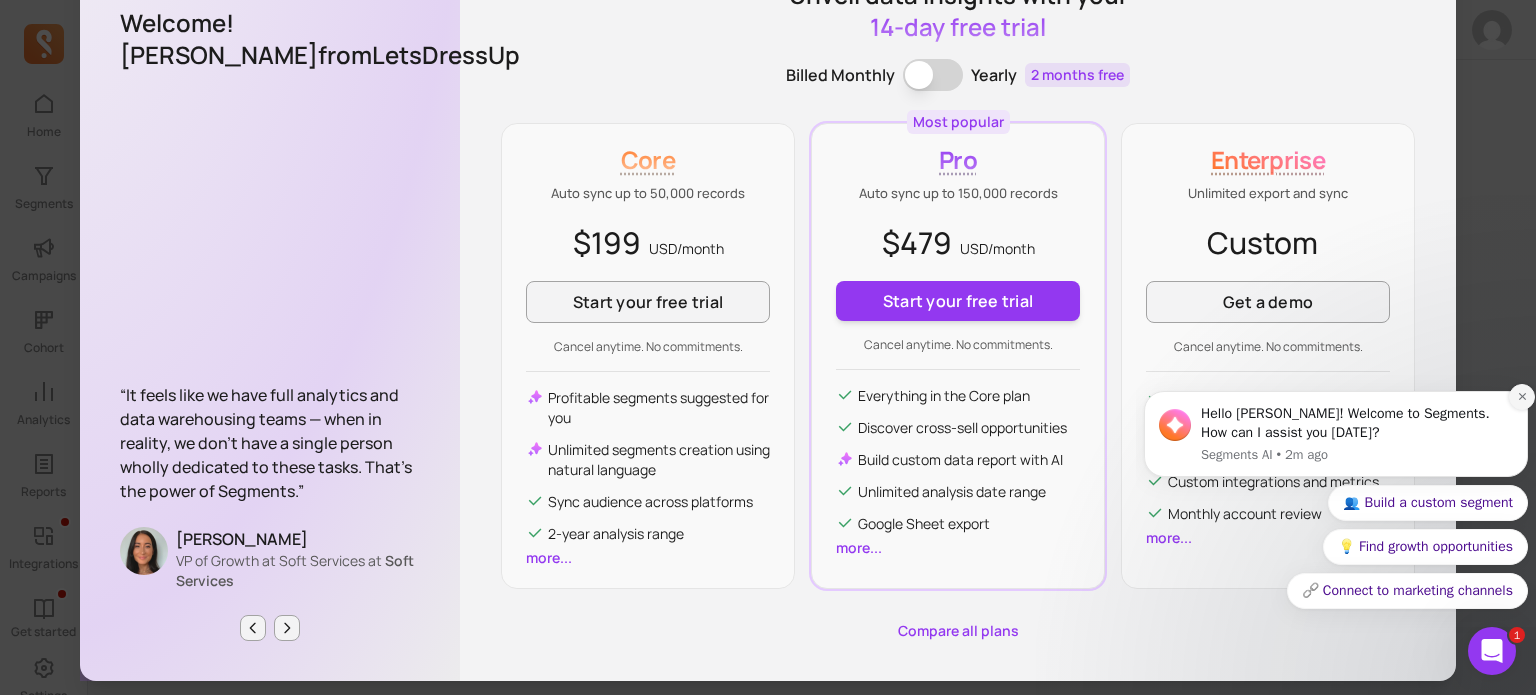 click 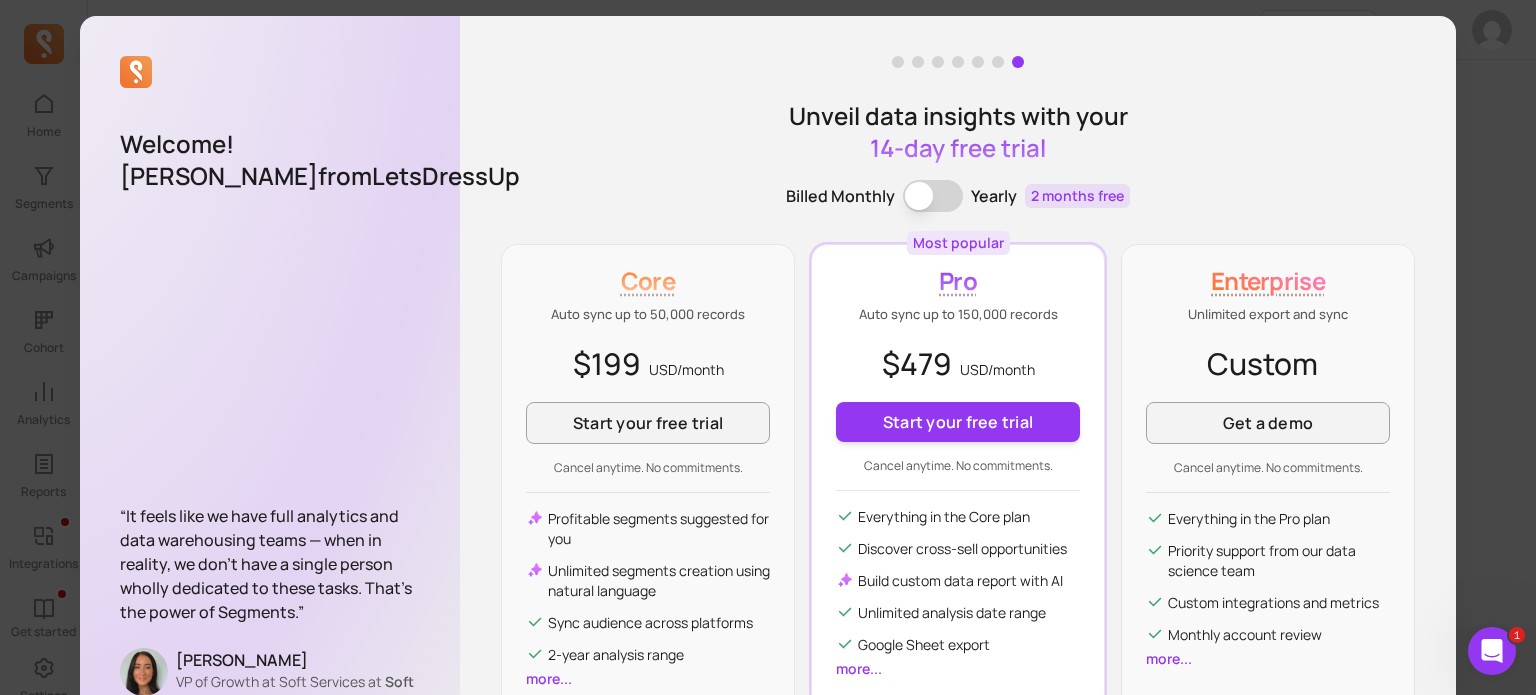 scroll, scrollTop: 121, scrollLeft: 0, axis: vertical 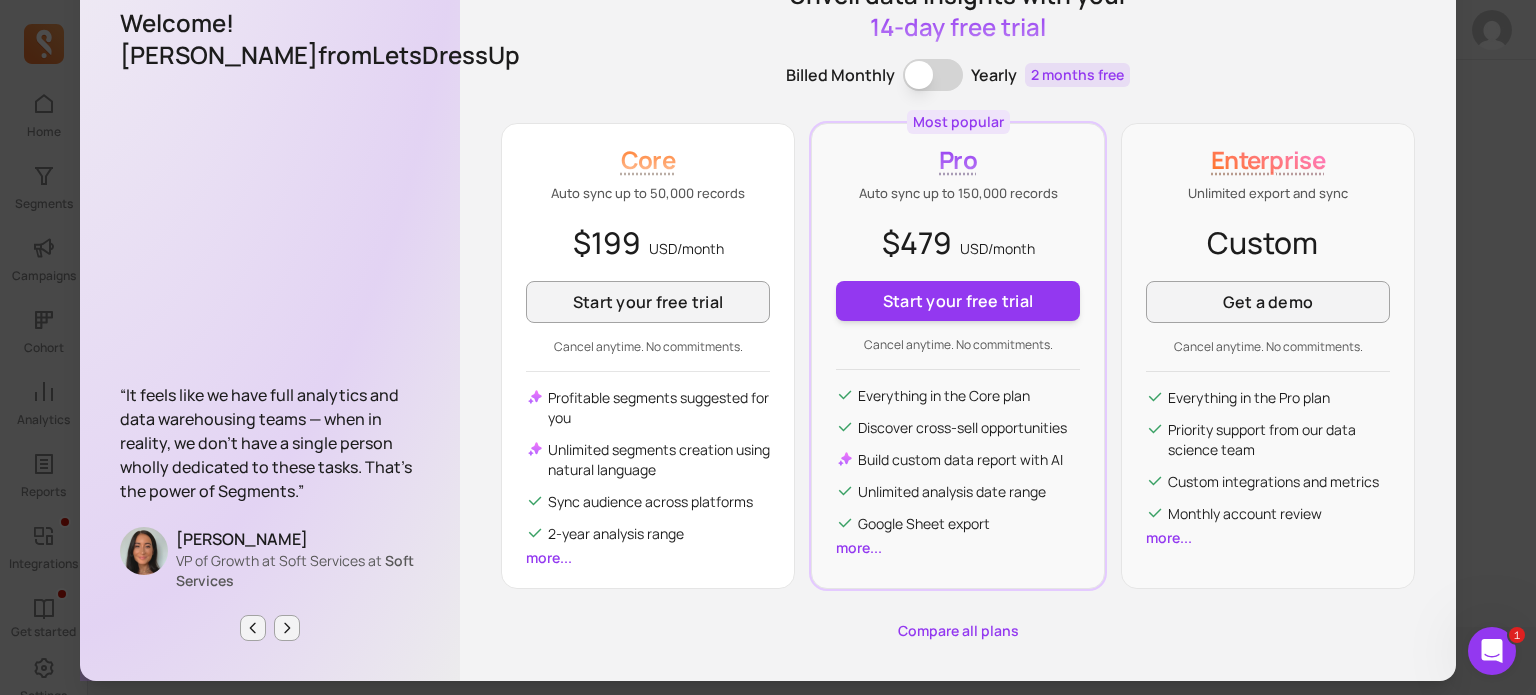 click on "Core" at bounding box center (648, 160) 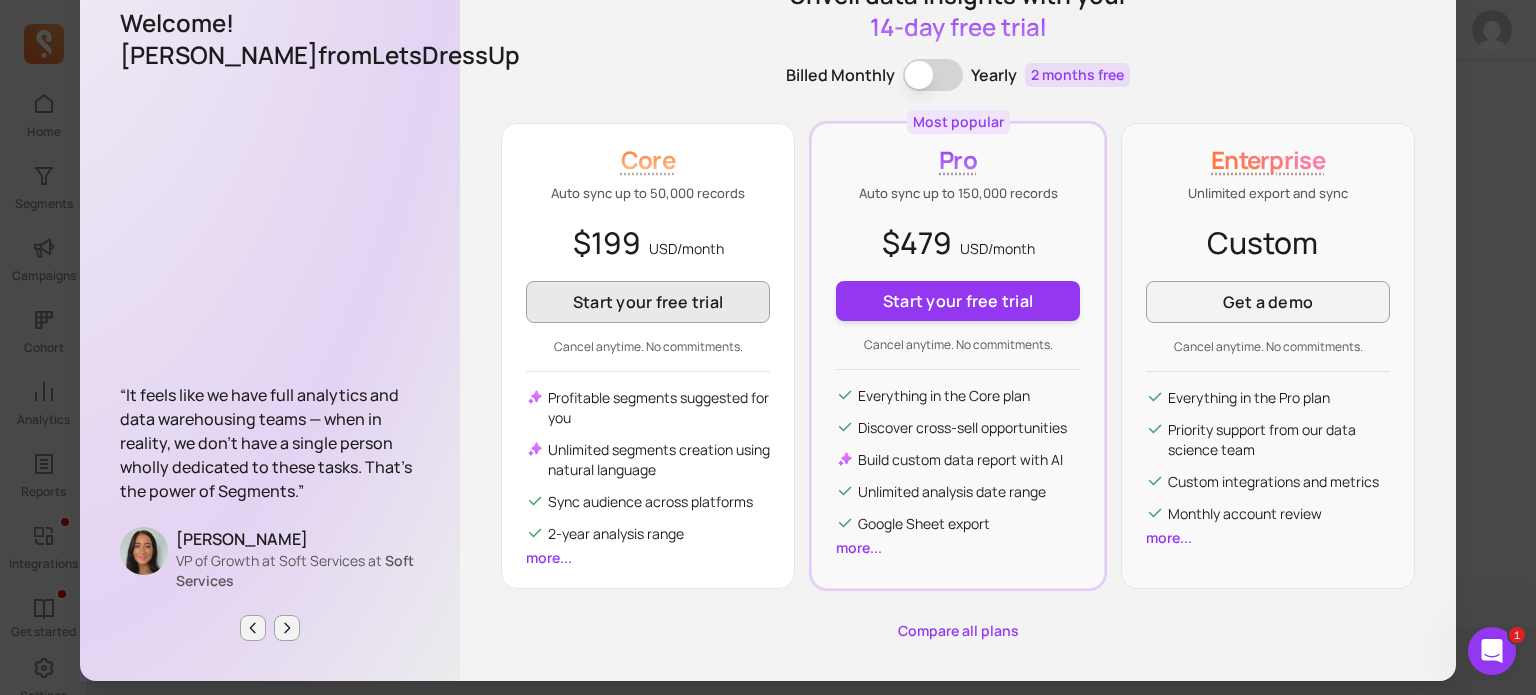 click on "Start your free trial" at bounding box center (648, 302) 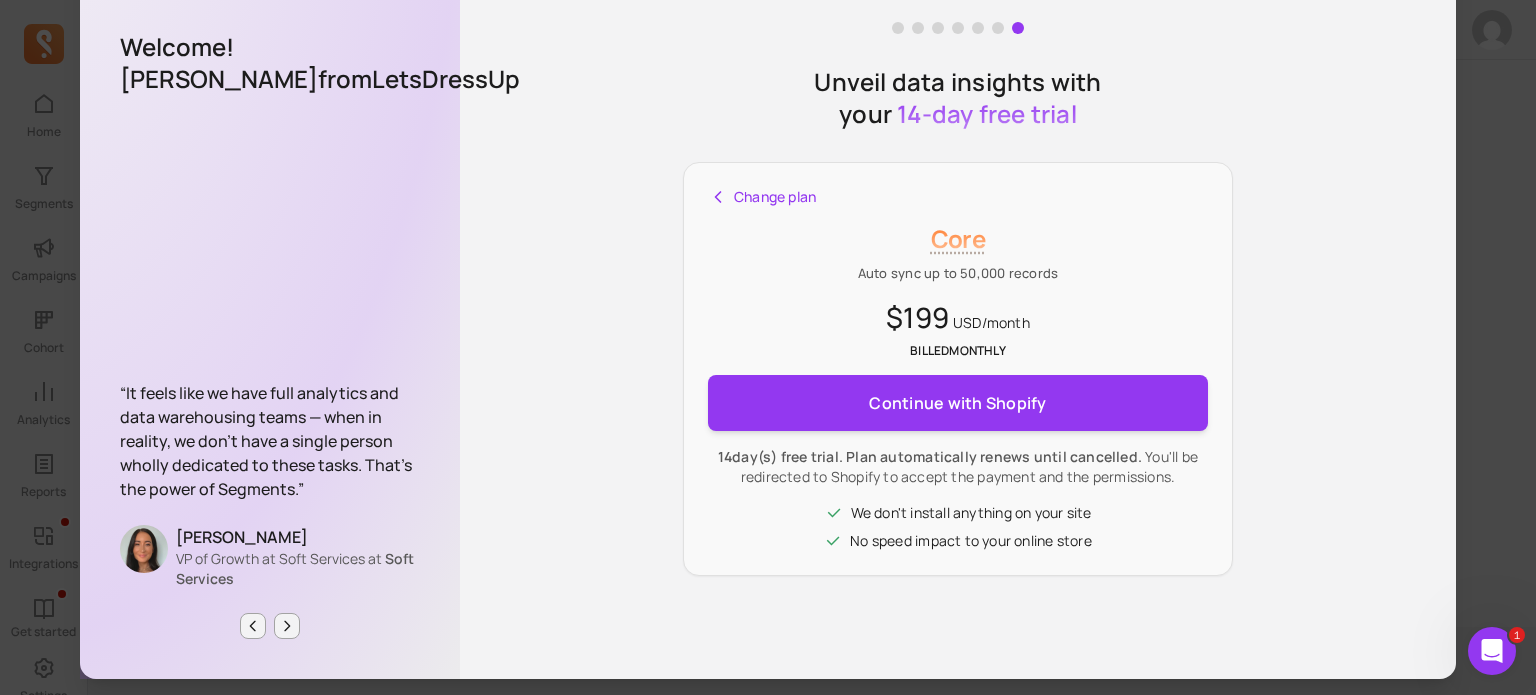 scroll, scrollTop: 96, scrollLeft: 0, axis: vertical 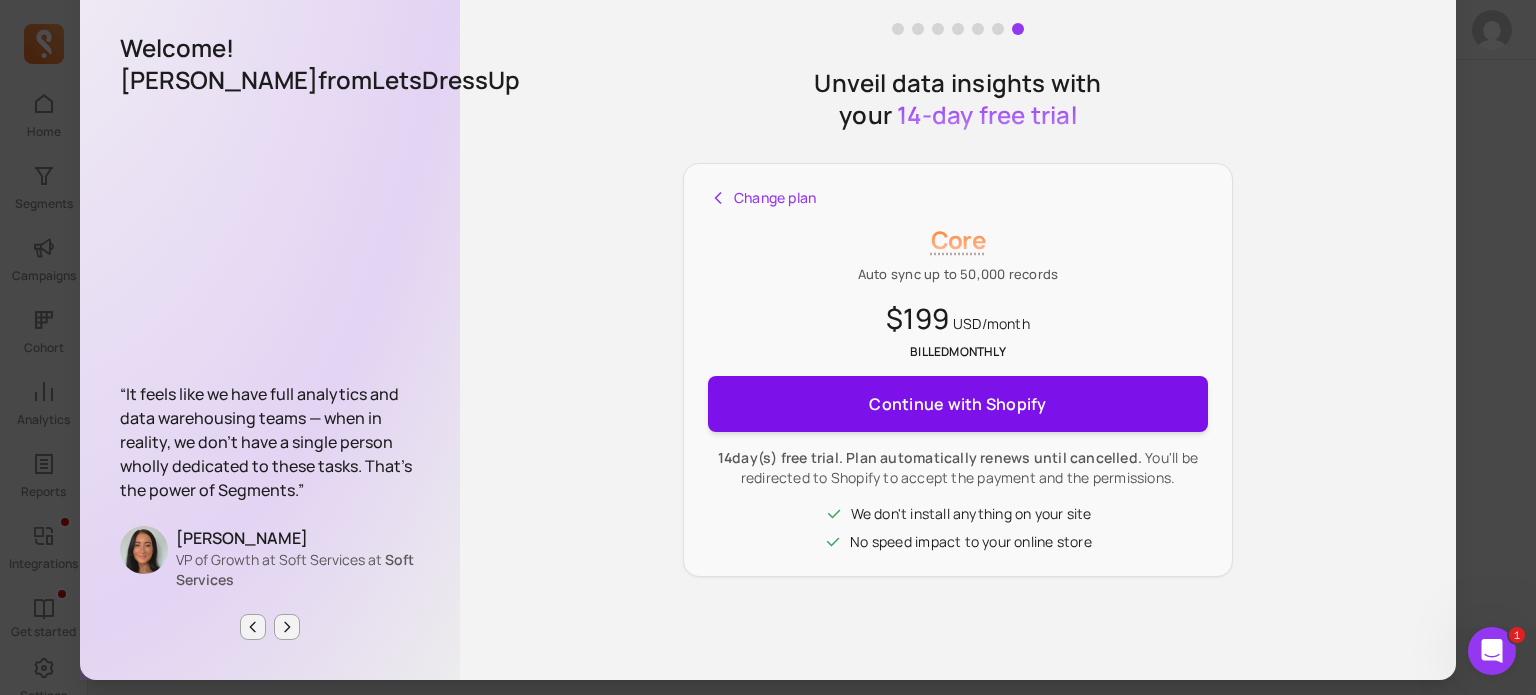 click on "Continue with Shopify" at bounding box center (957, 404) 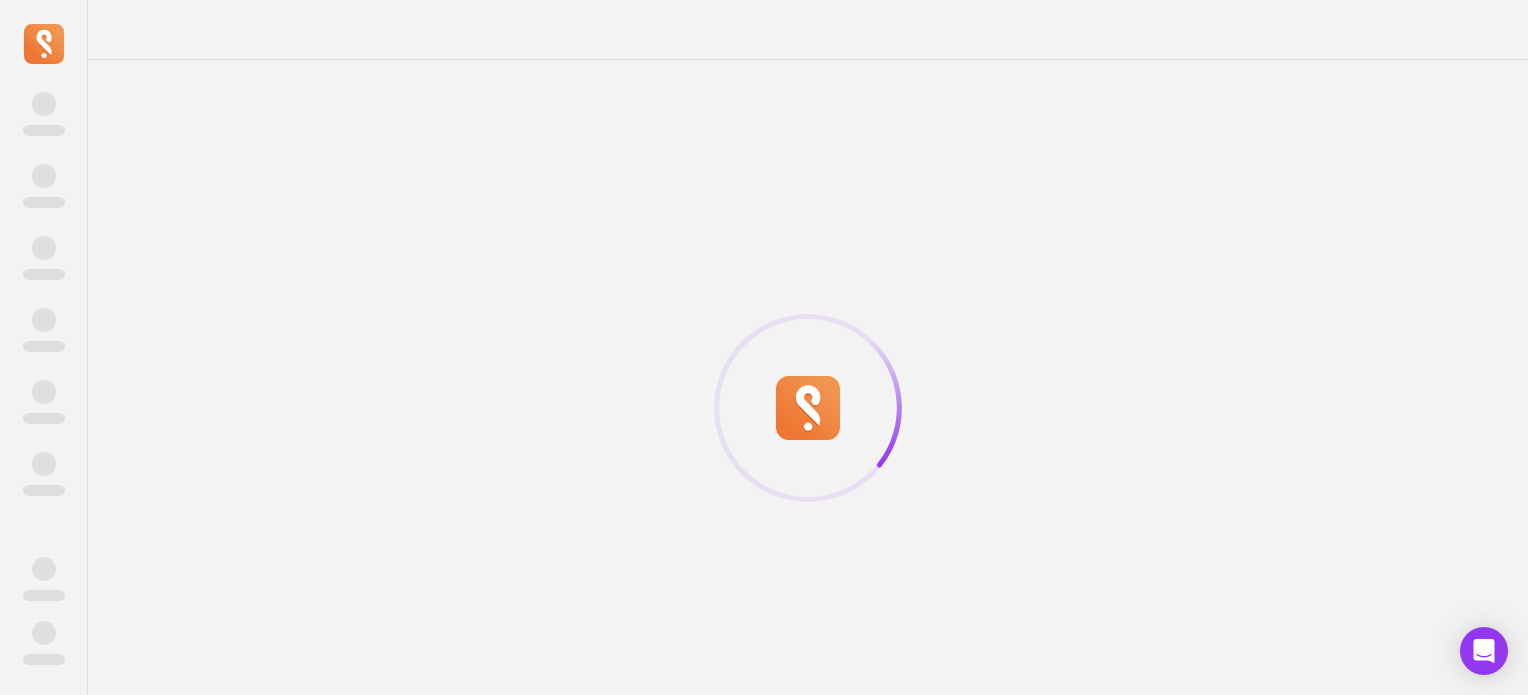 scroll, scrollTop: 0, scrollLeft: 0, axis: both 